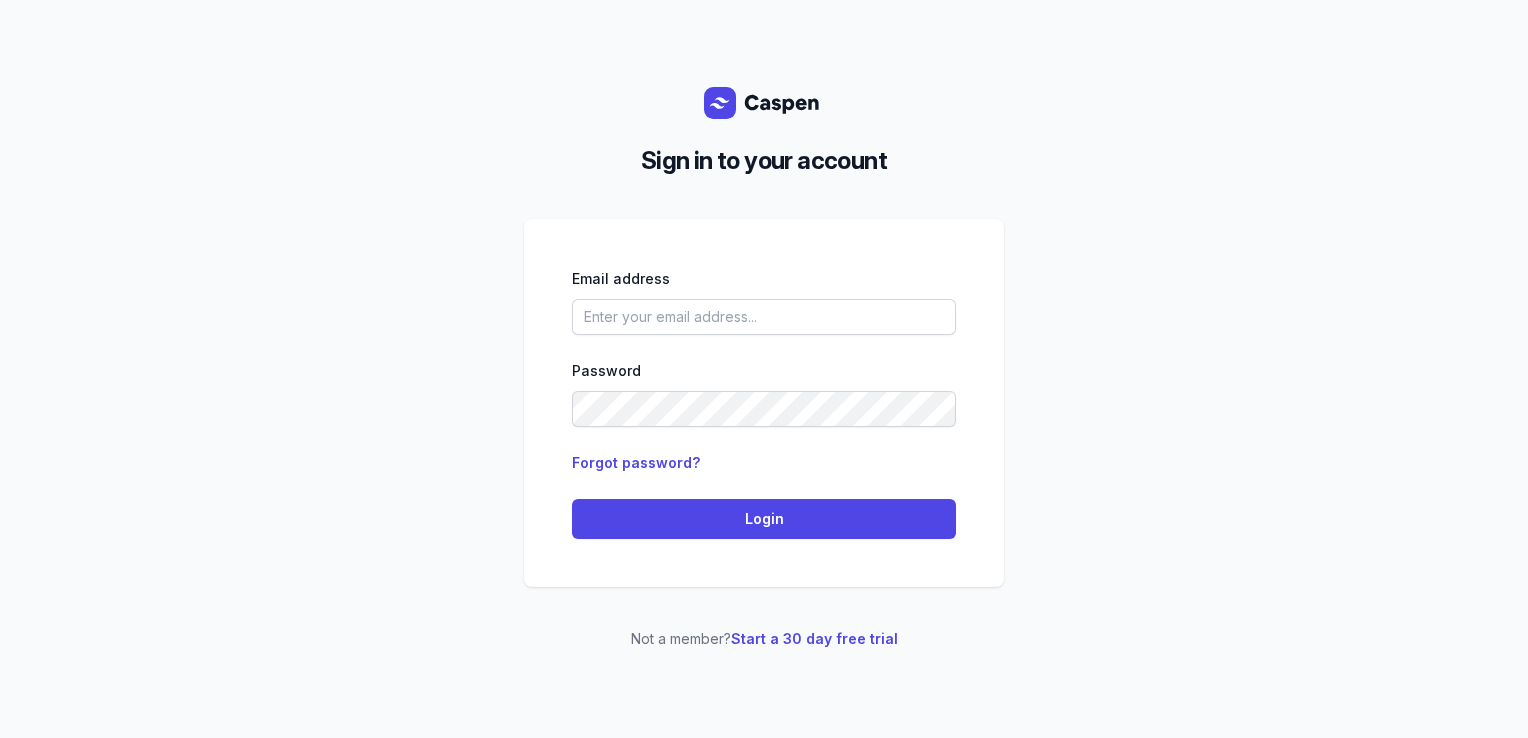 scroll, scrollTop: 0, scrollLeft: 0, axis: both 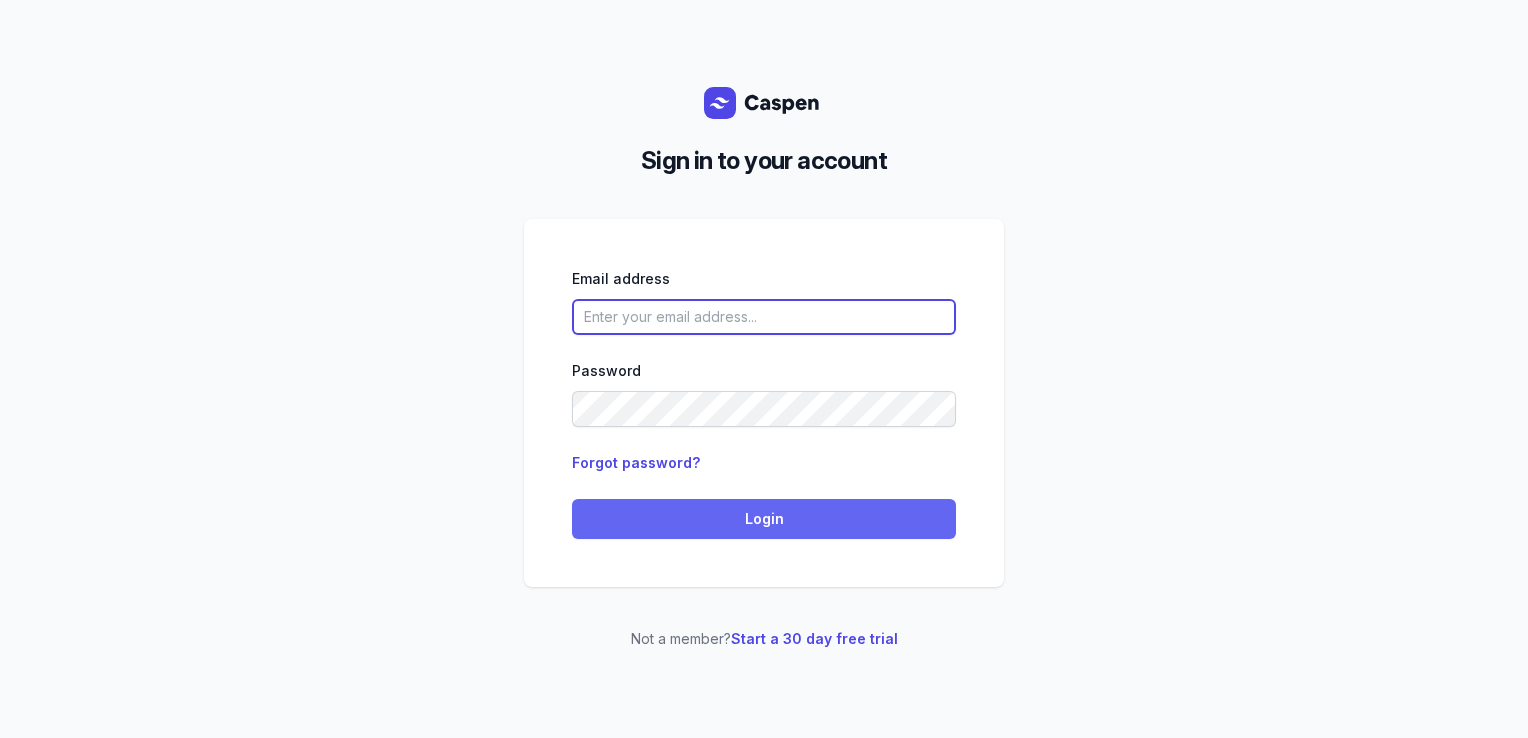 type on "courtney@courtneymaccounselling.com.au" 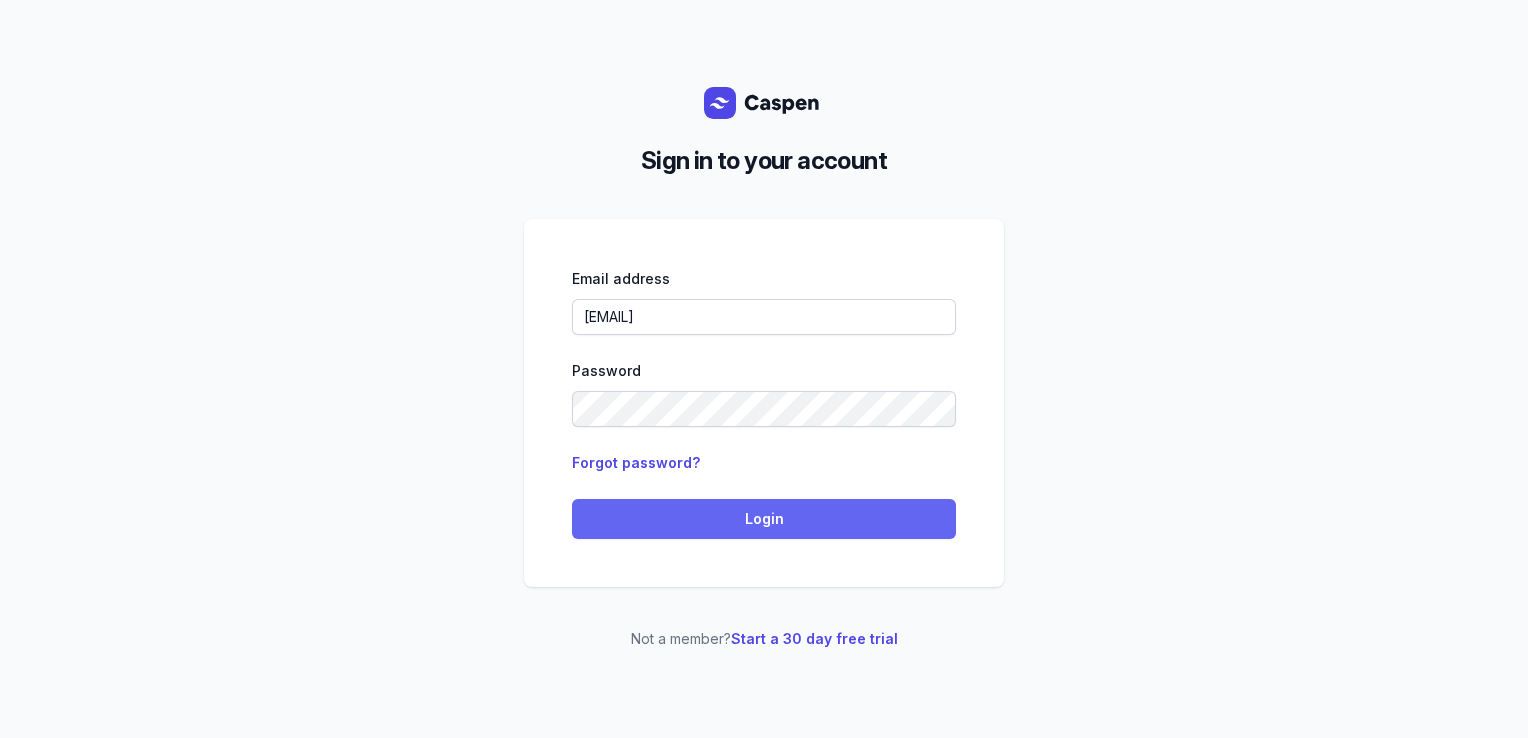 click on "Login" at bounding box center [764, 519] 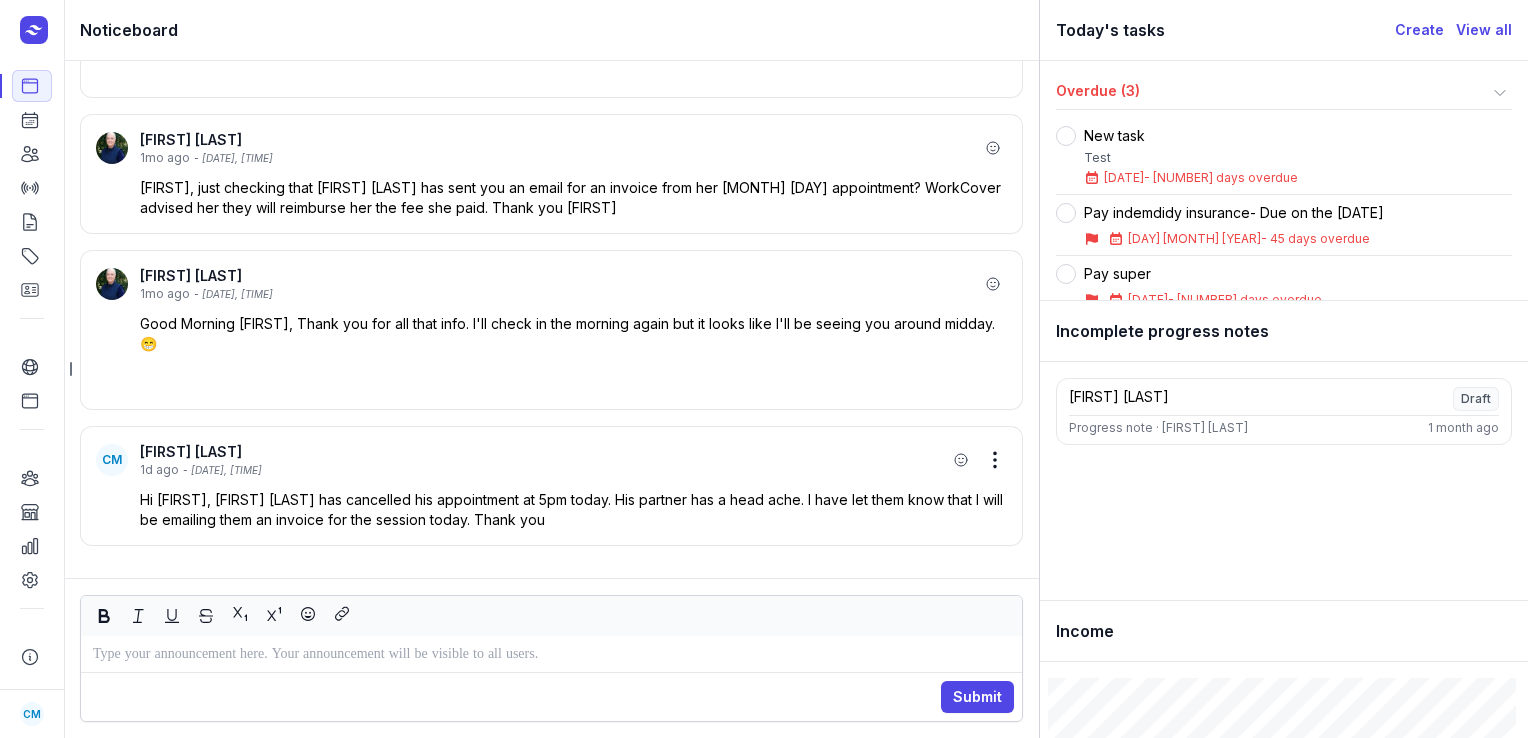 scroll, scrollTop: 0, scrollLeft: 0, axis: both 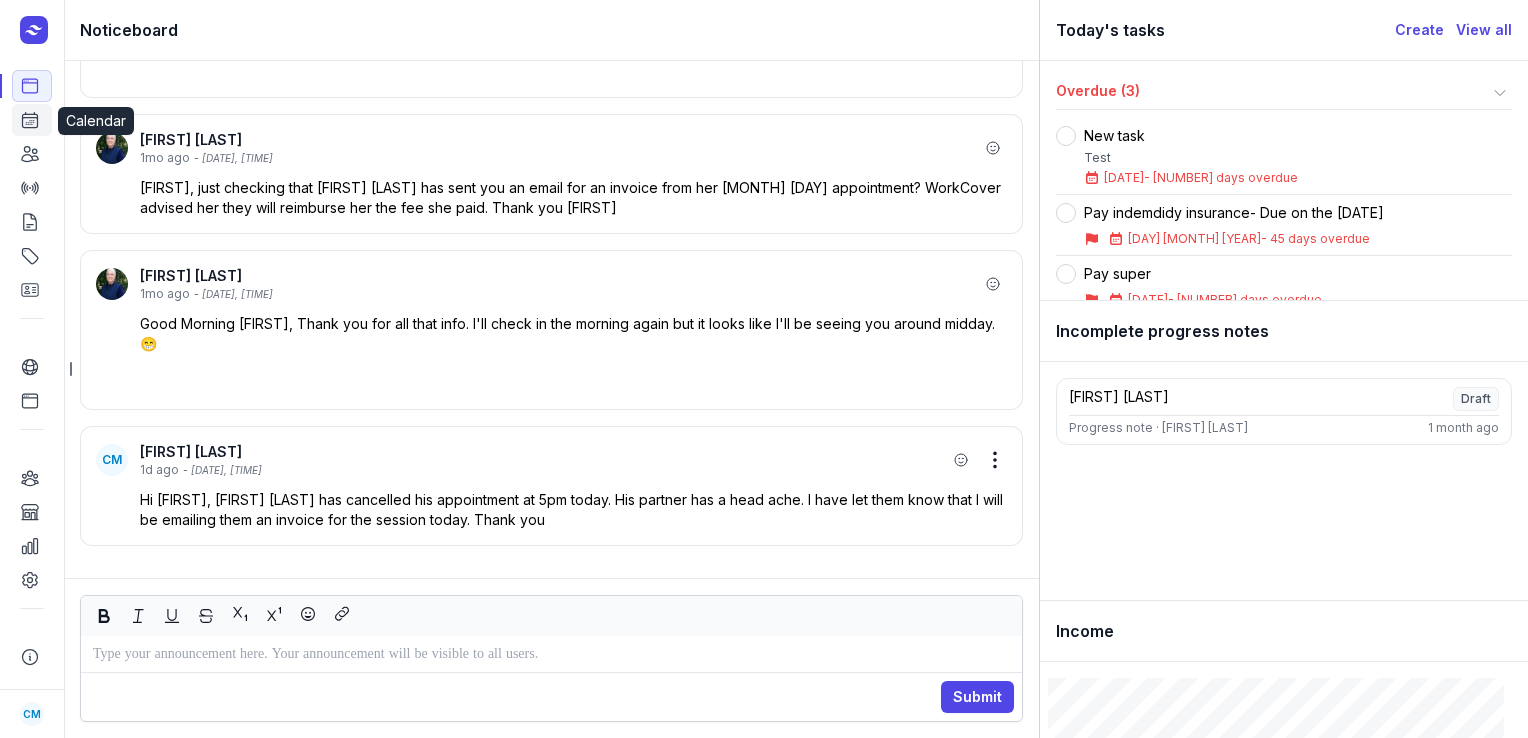 click on "Calendar" 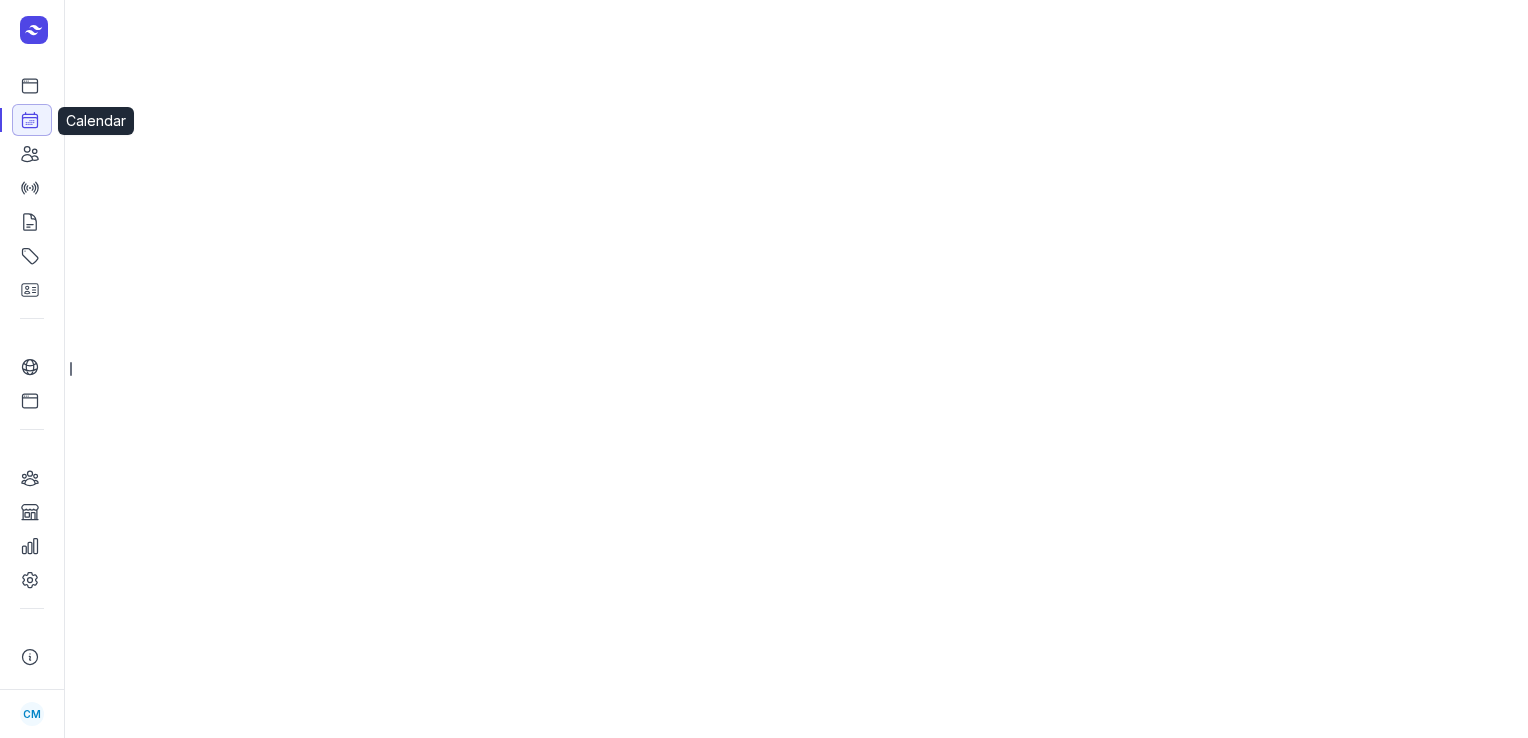 select on "week" 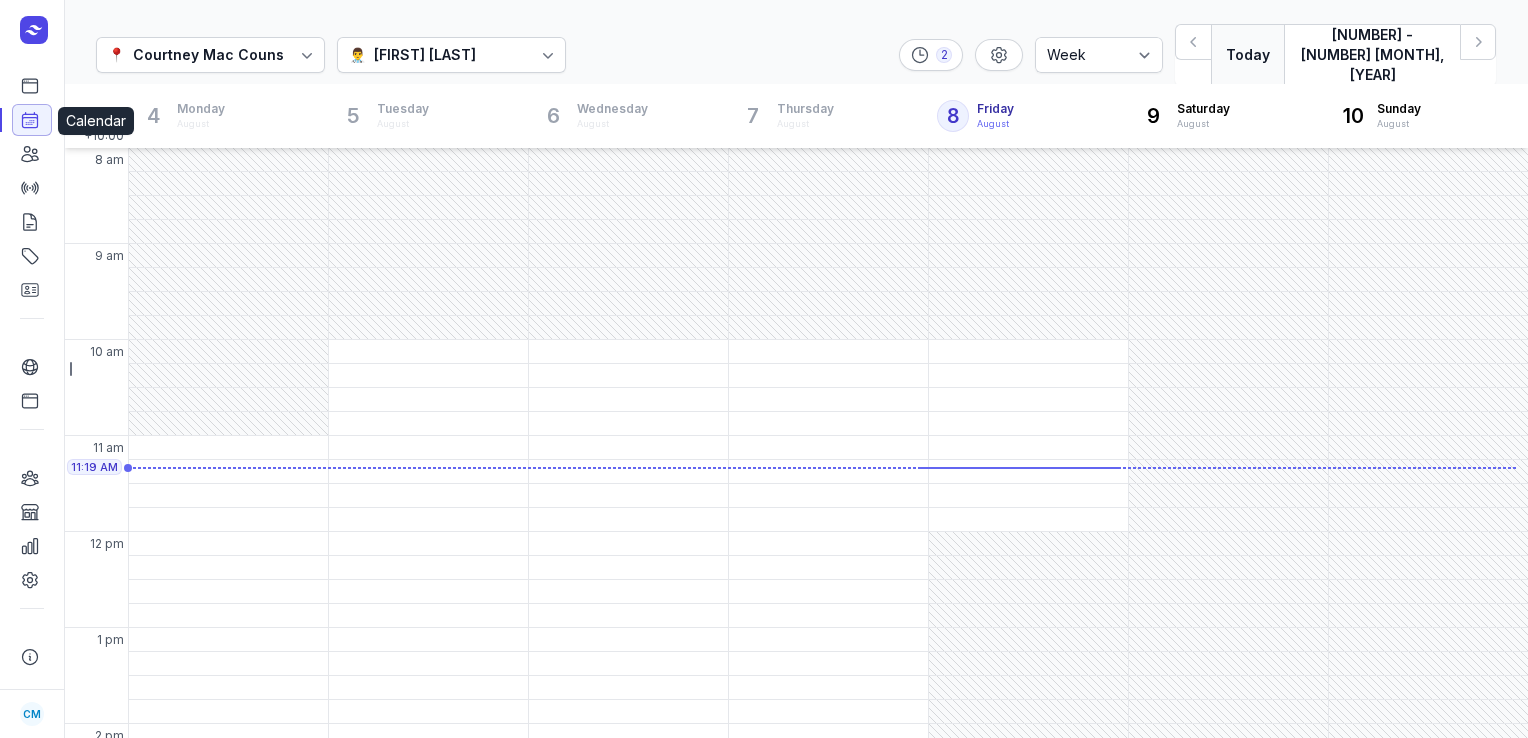 scroll, scrollTop: 69, scrollLeft: 0, axis: vertical 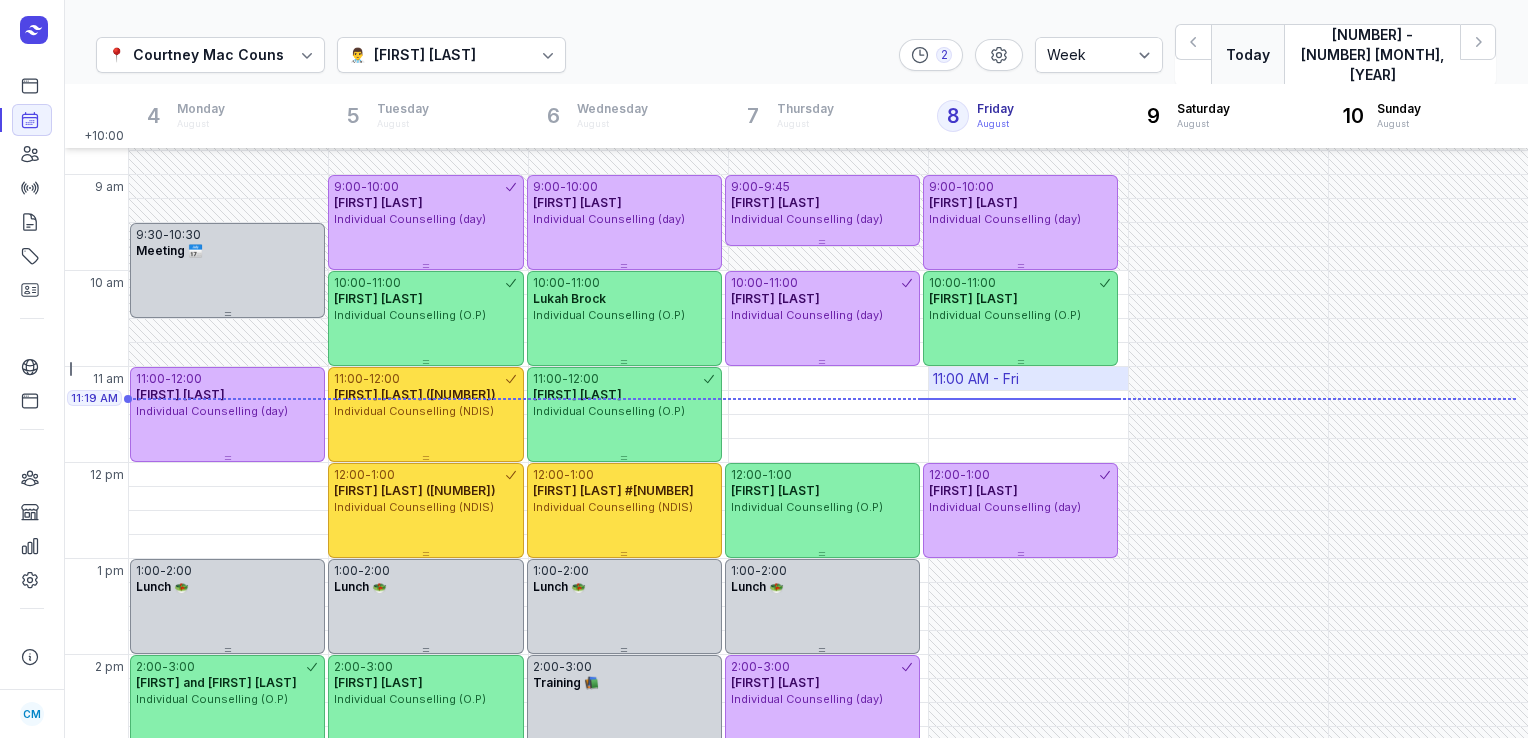click on "11:00 AM - Fri" at bounding box center (976, 379) 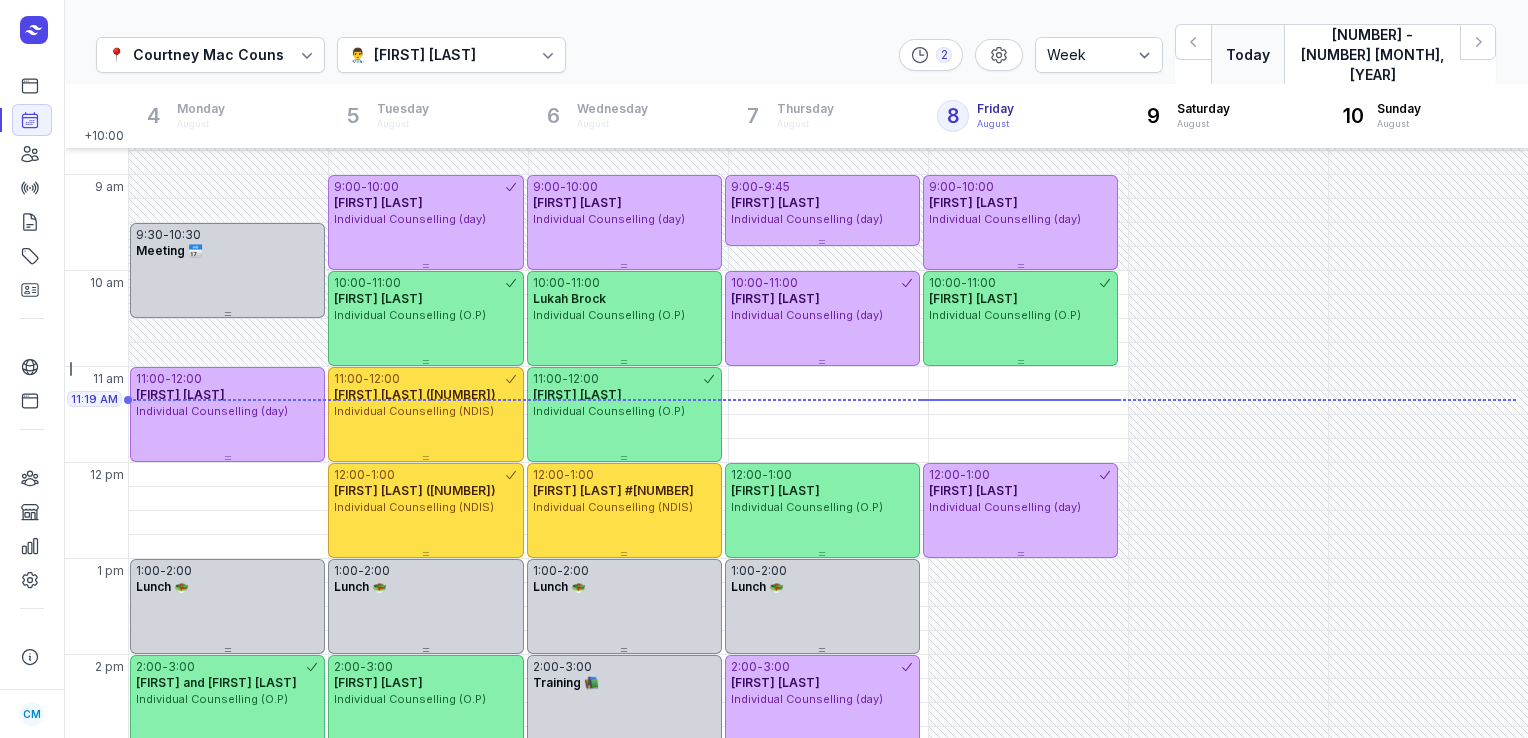 click on "📍 [FIRST] [LAST] 👨‍⚕️ [FIRST] [LAST] [NUMBER] Day [NUMBER] days Work week Week  Today  [NUMBER] - [NUMBER] [MONTH], [YEAR] Next week" 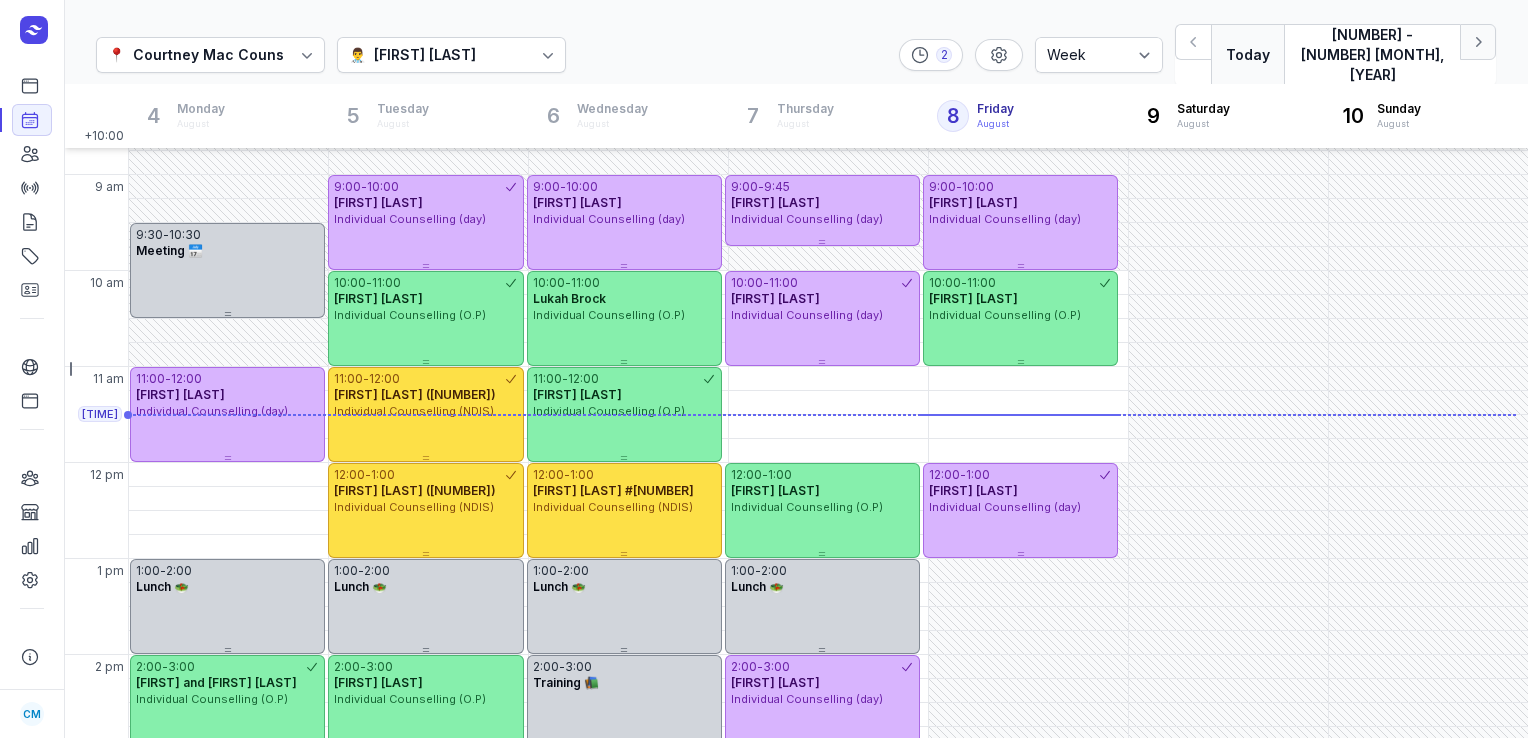 click on "Next week" 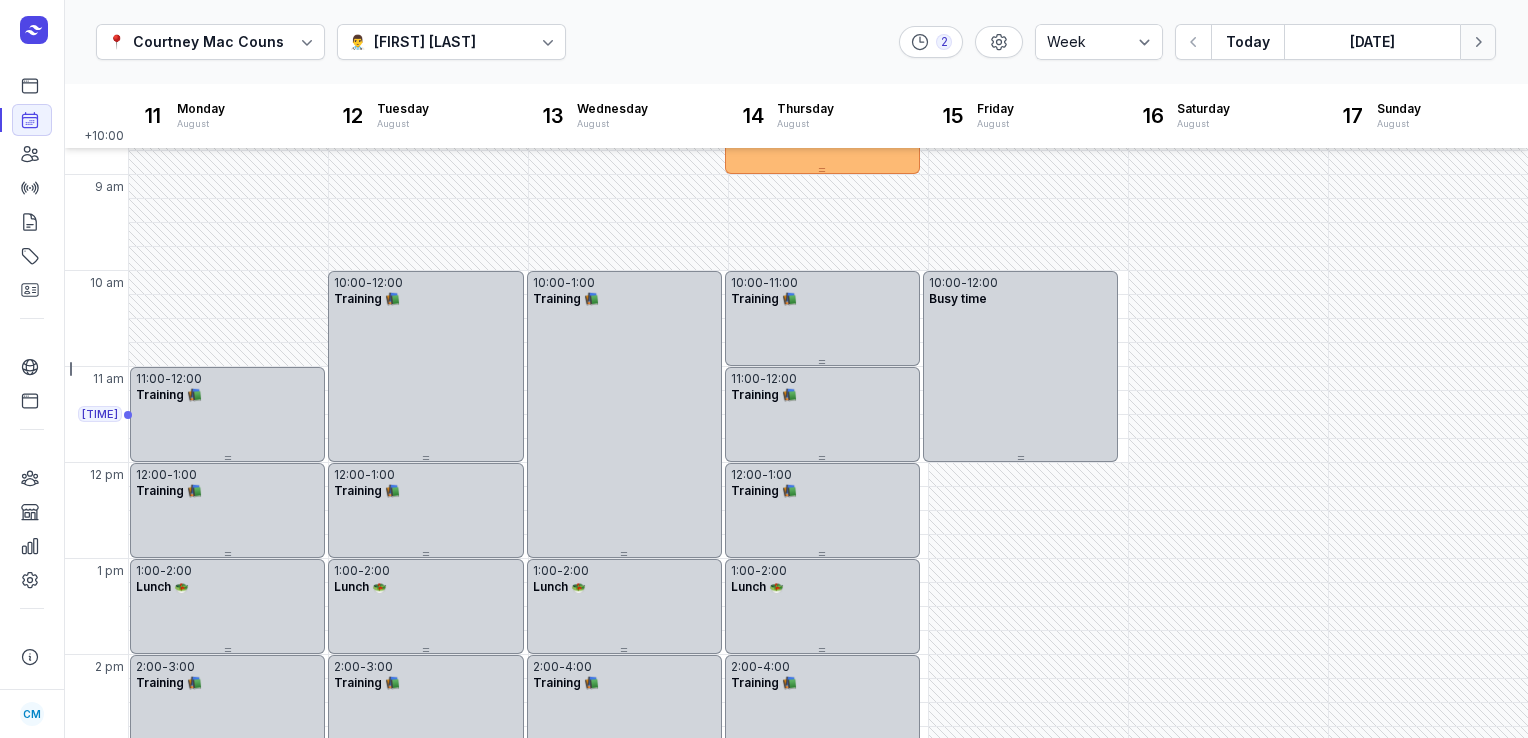 click on "Next week" 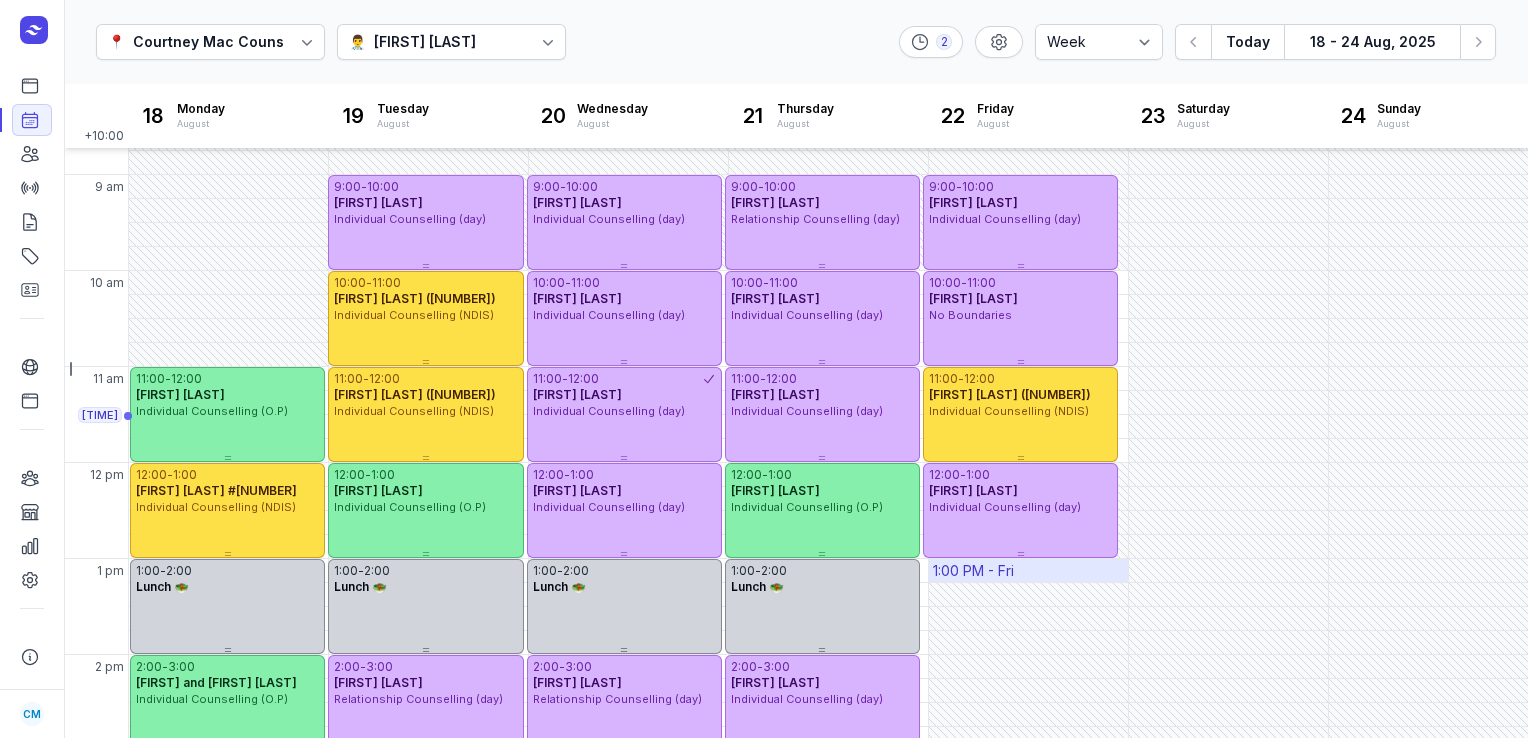 click on "1:00 PM - Fri" at bounding box center (1028, 570) 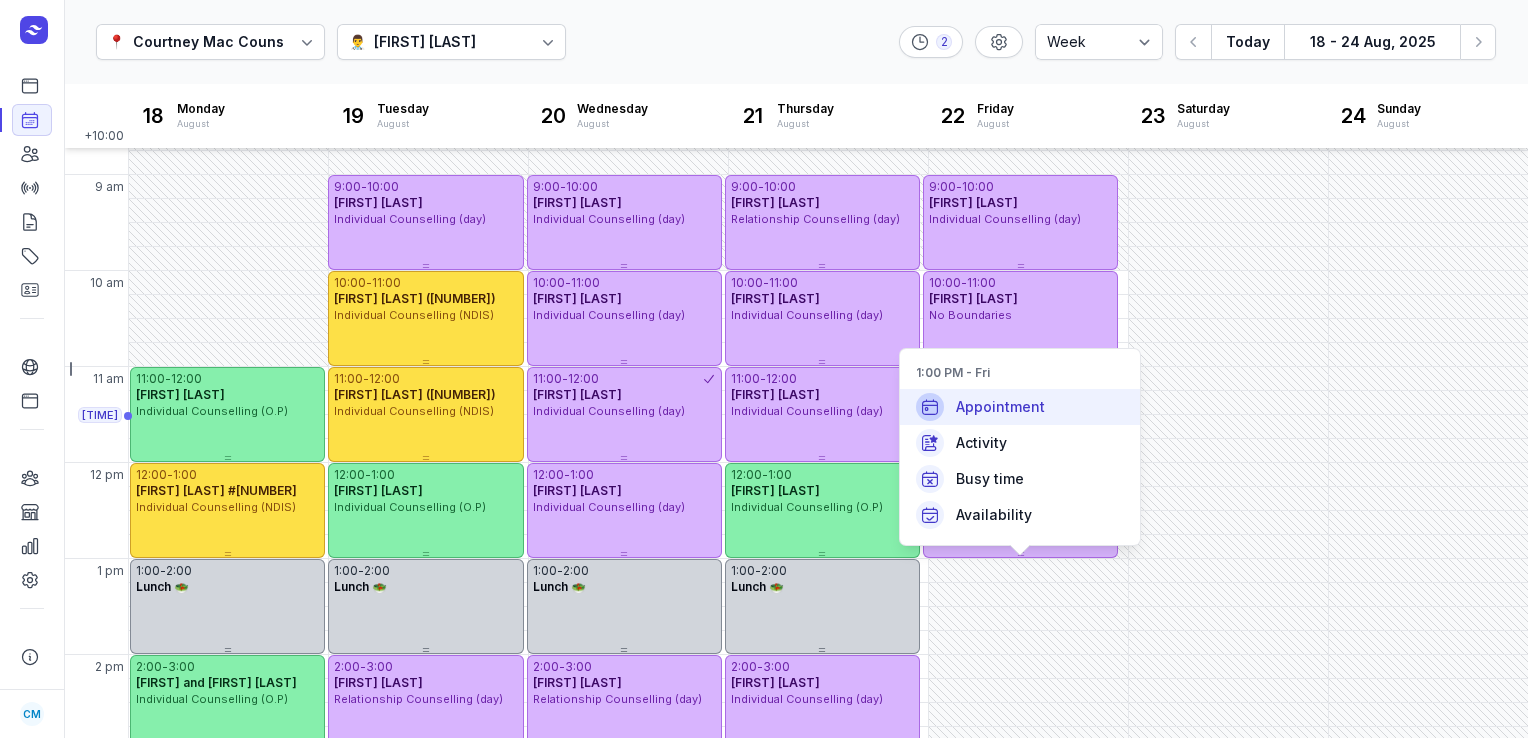 click on "Appointment" at bounding box center [1020, 407] 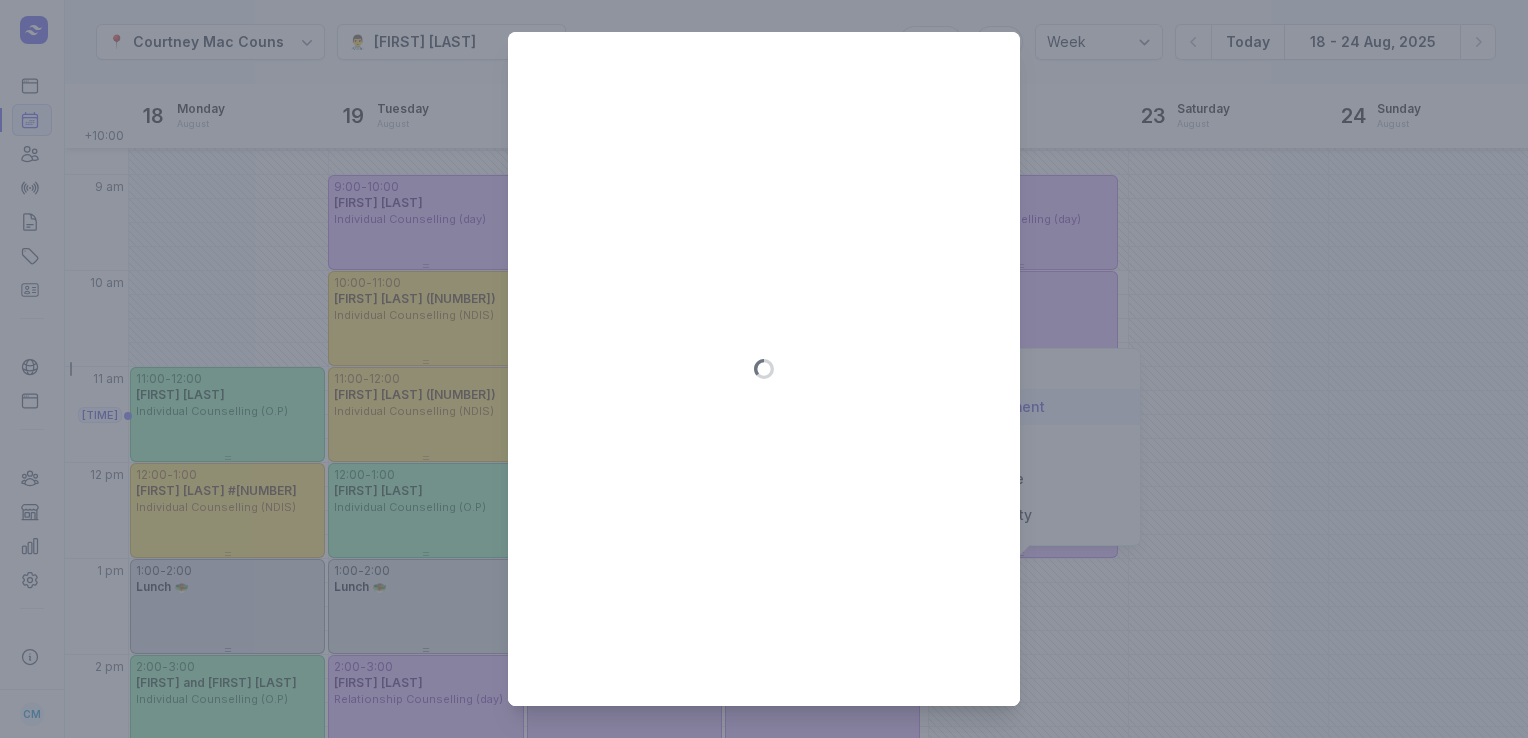 type on "[YEAR]-[MONTH]-[DAY]" 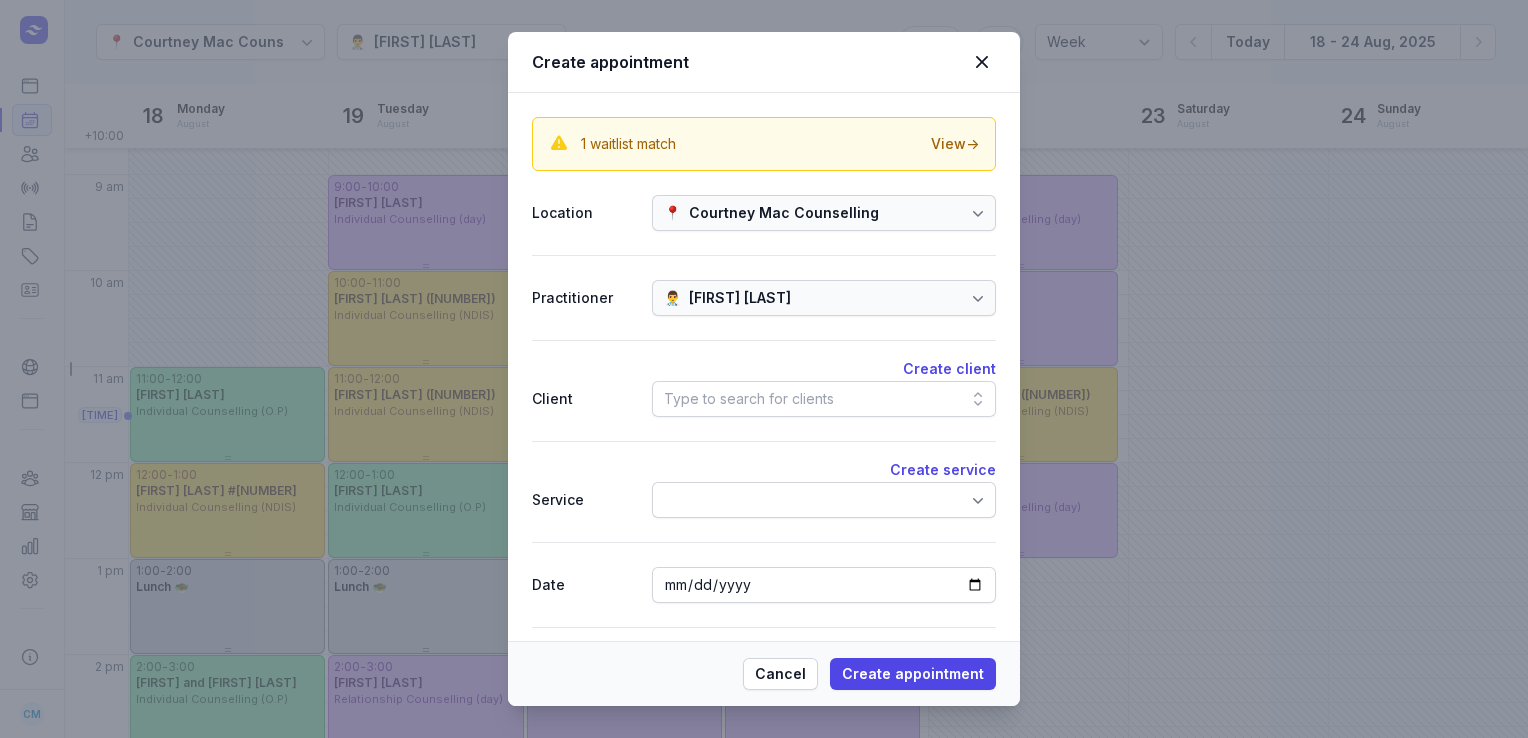 click on "Type to search for clients" 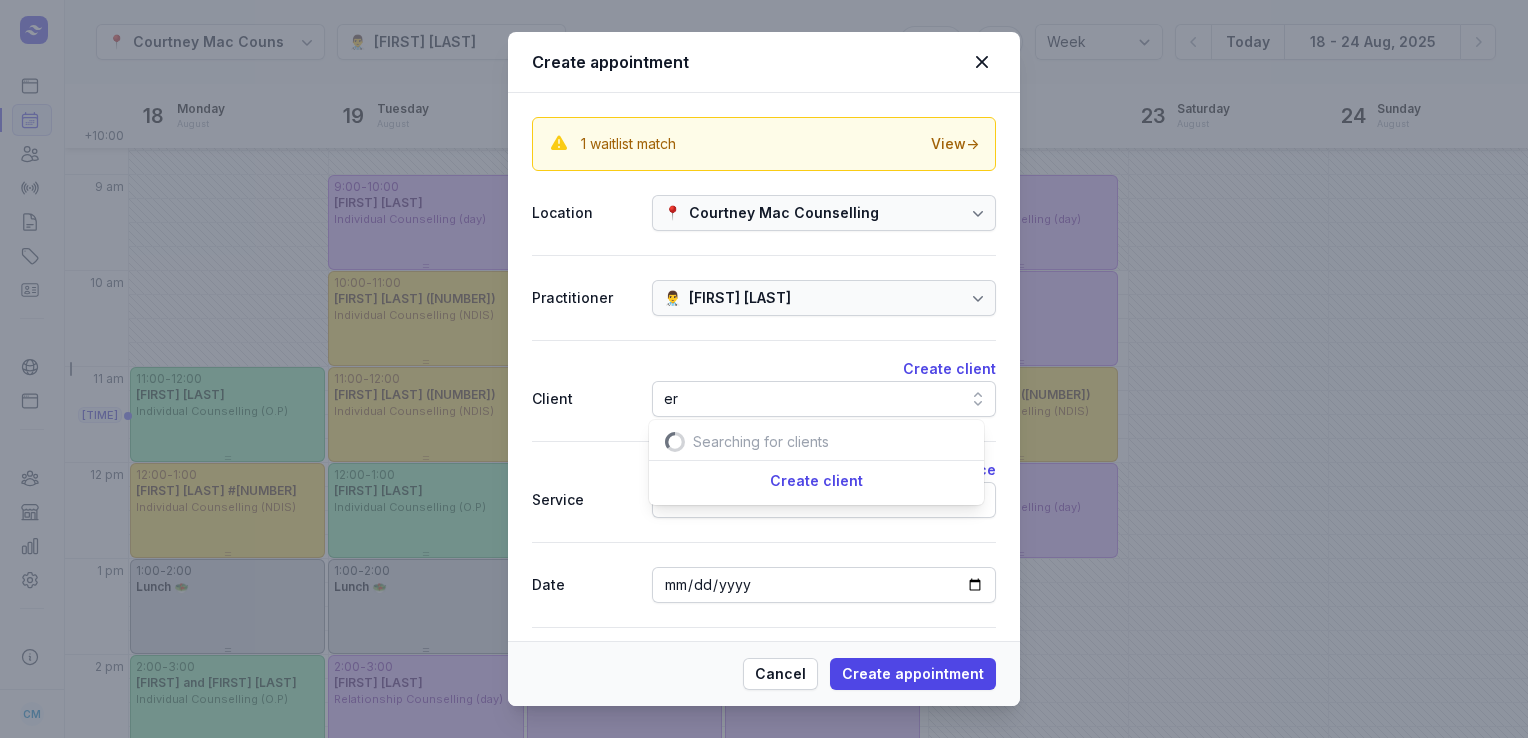 scroll, scrollTop: 0, scrollLeft: 11, axis: horizontal 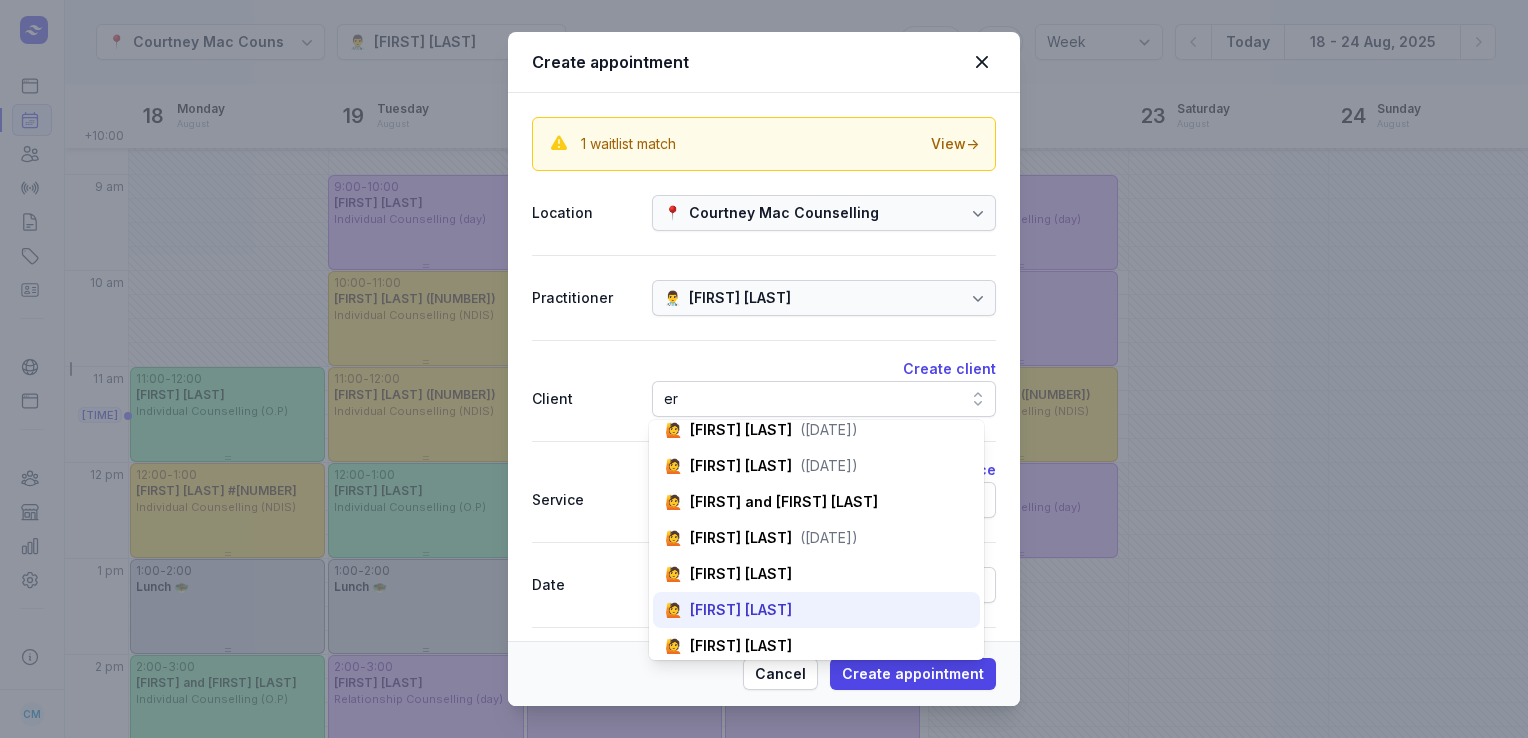 type on "er" 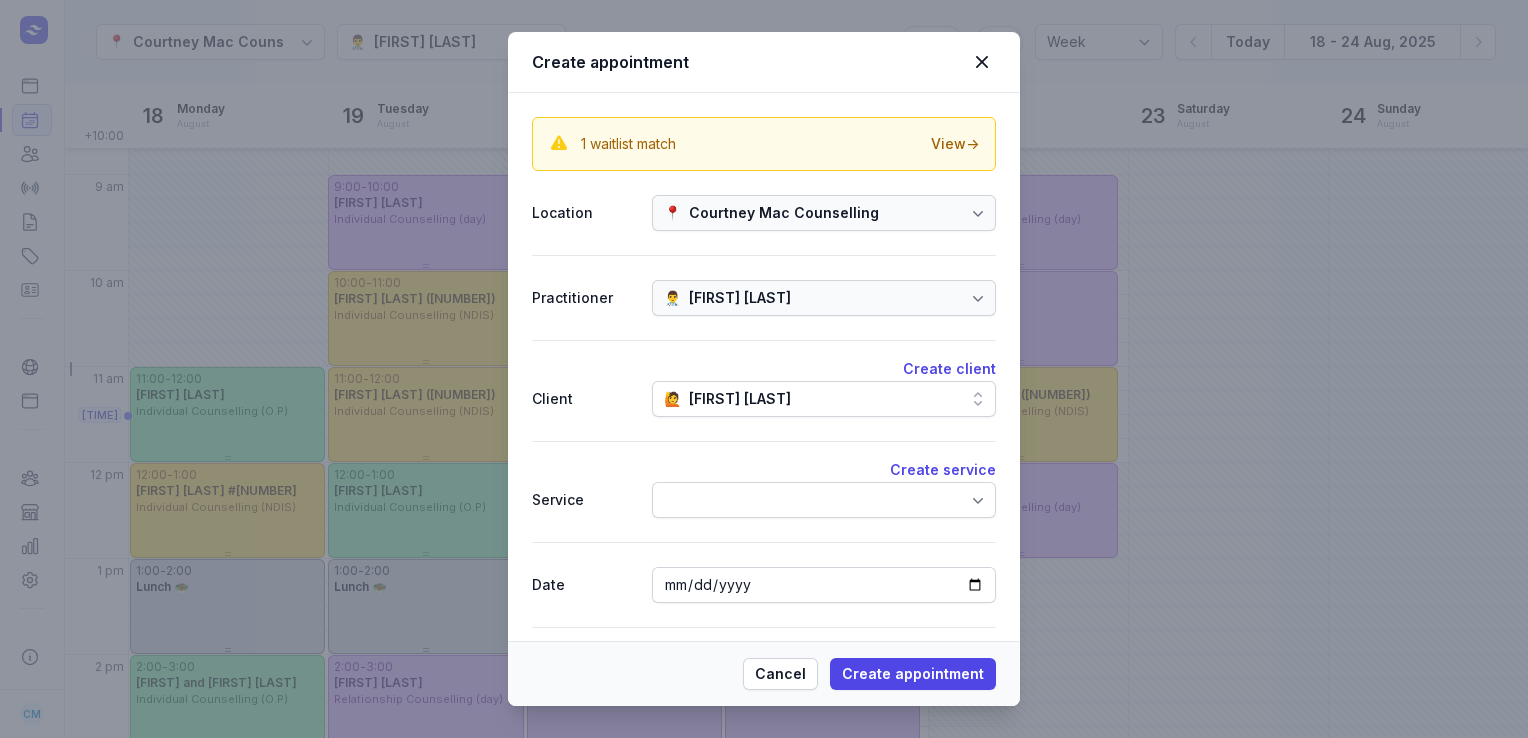 click at bounding box center (824, 500) 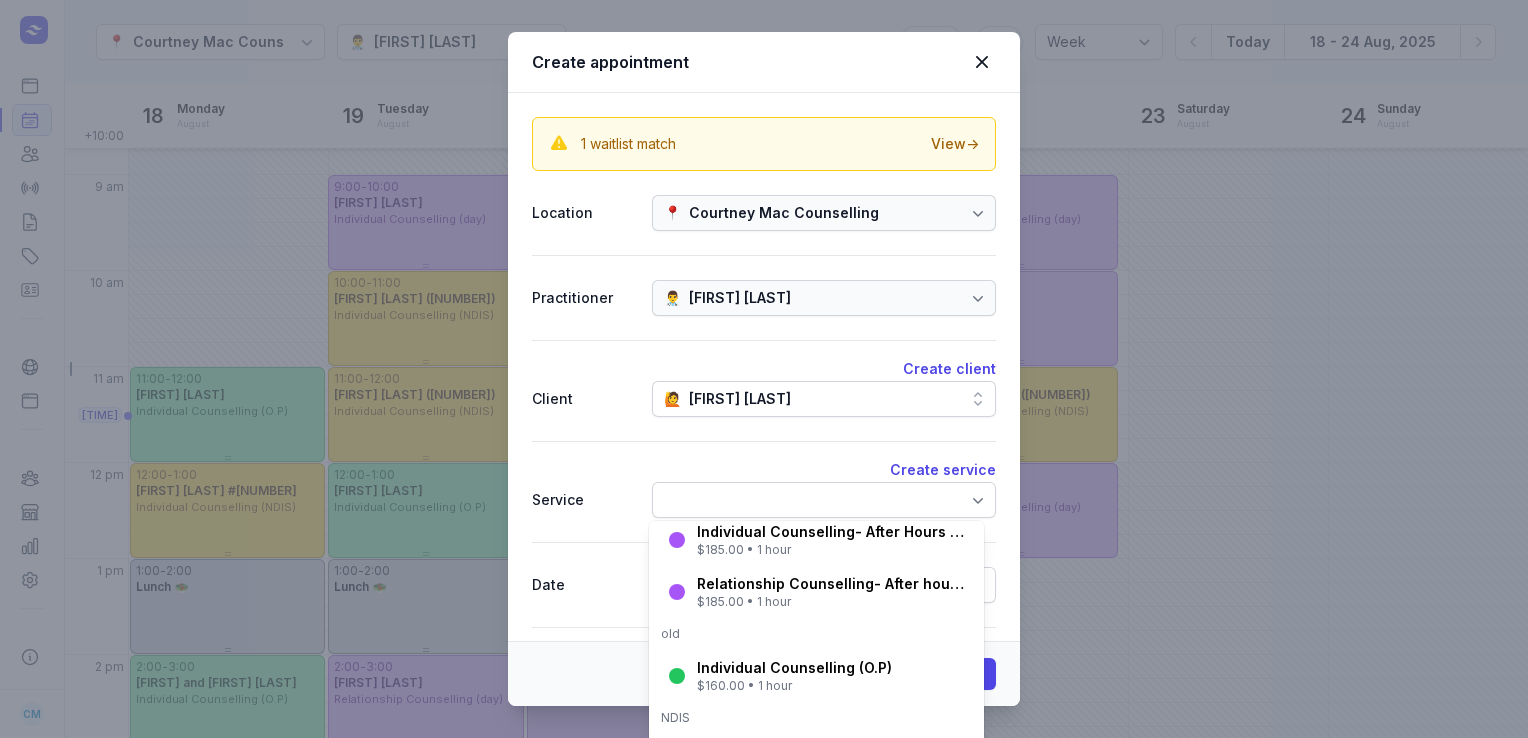 scroll, scrollTop: 220, scrollLeft: 0, axis: vertical 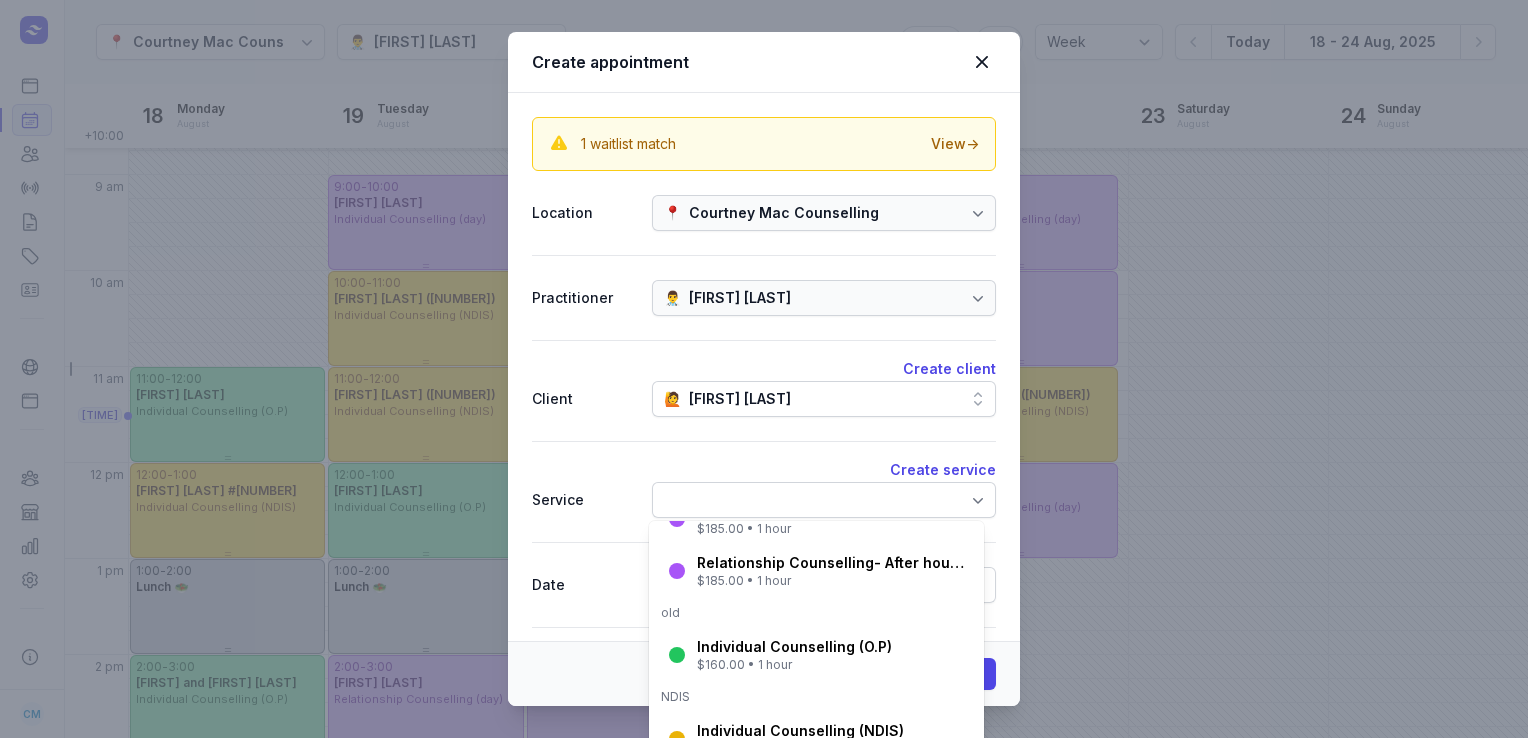 click on "Individual Counselling (O.P)" at bounding box center (794, 647) 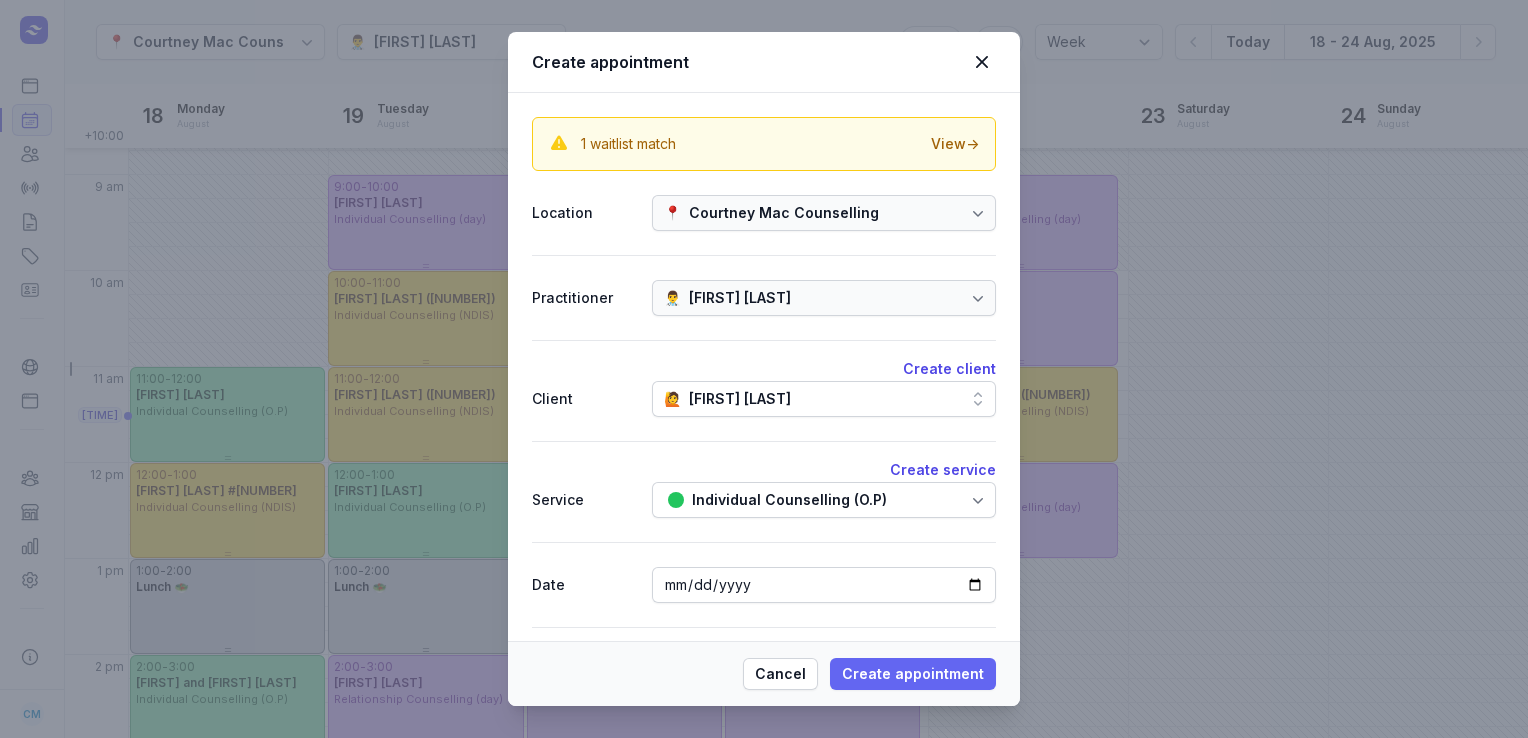 click on "Create appointment" at bounding box center [913, 674] 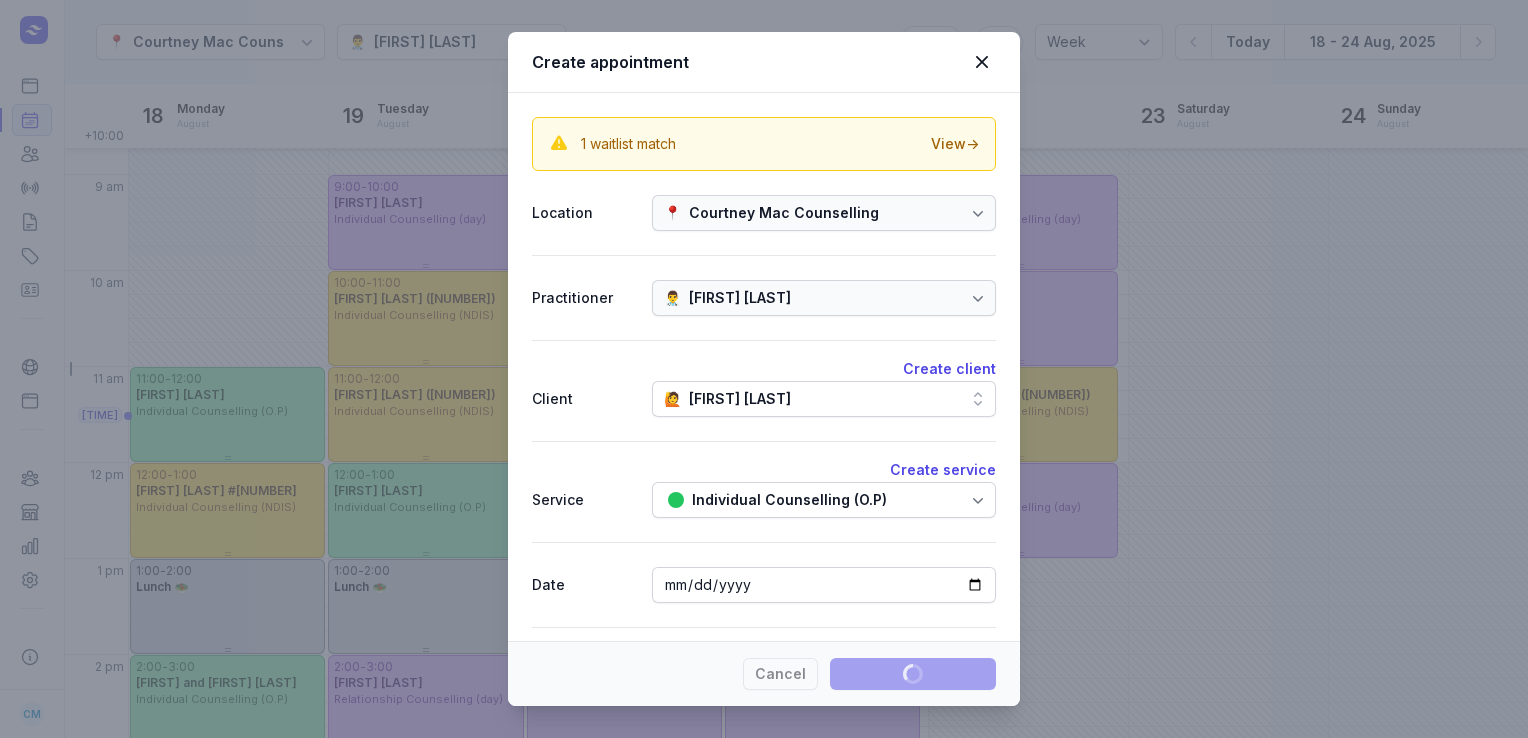 type 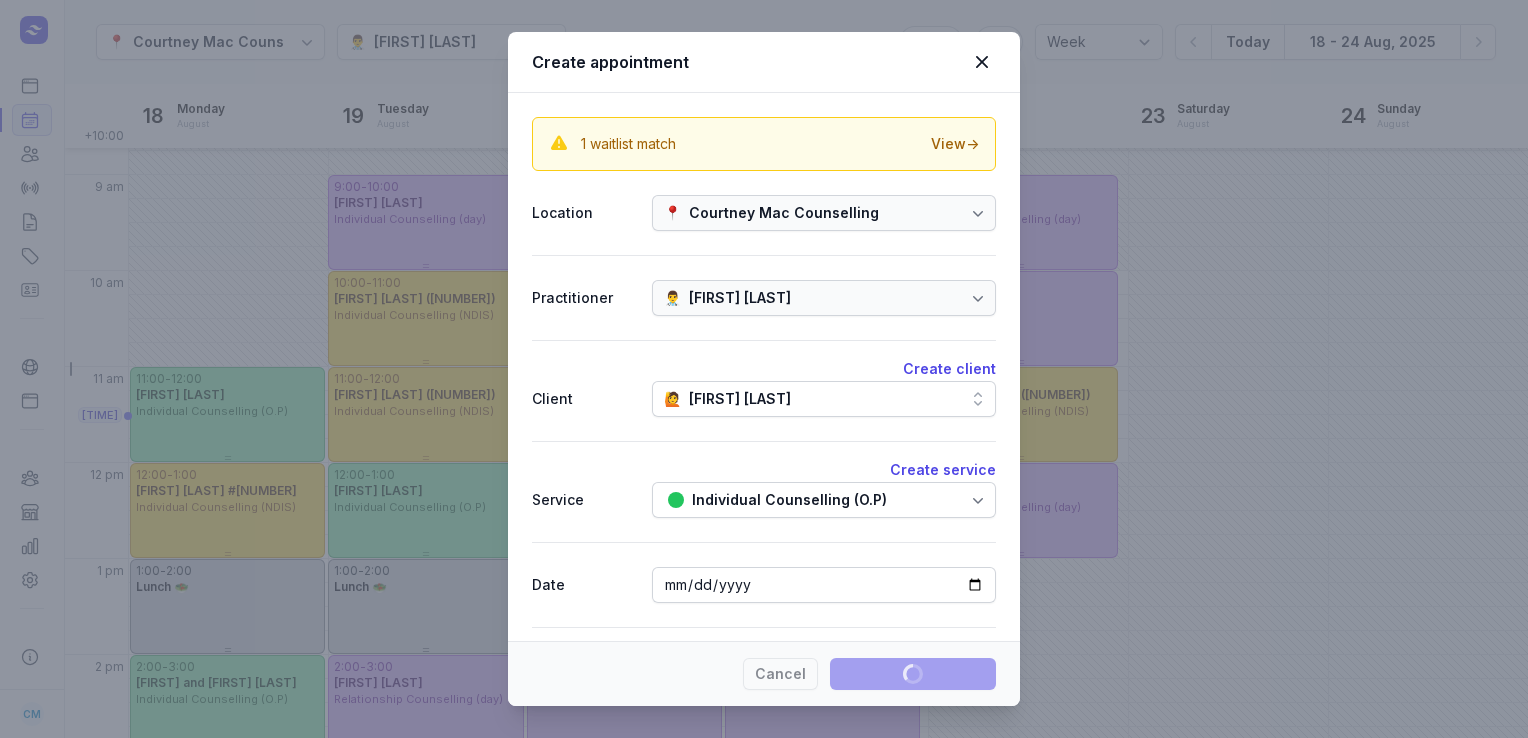 select 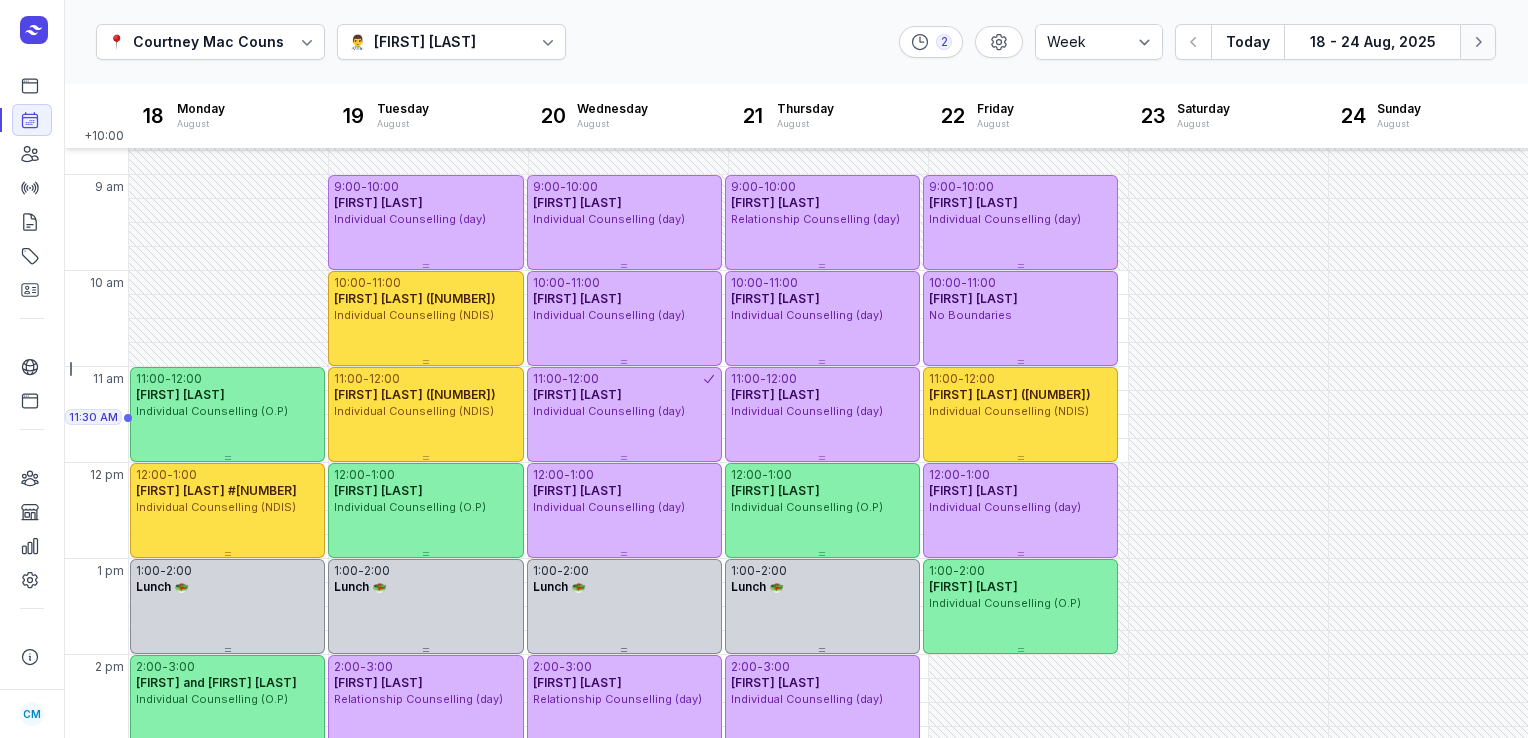 click 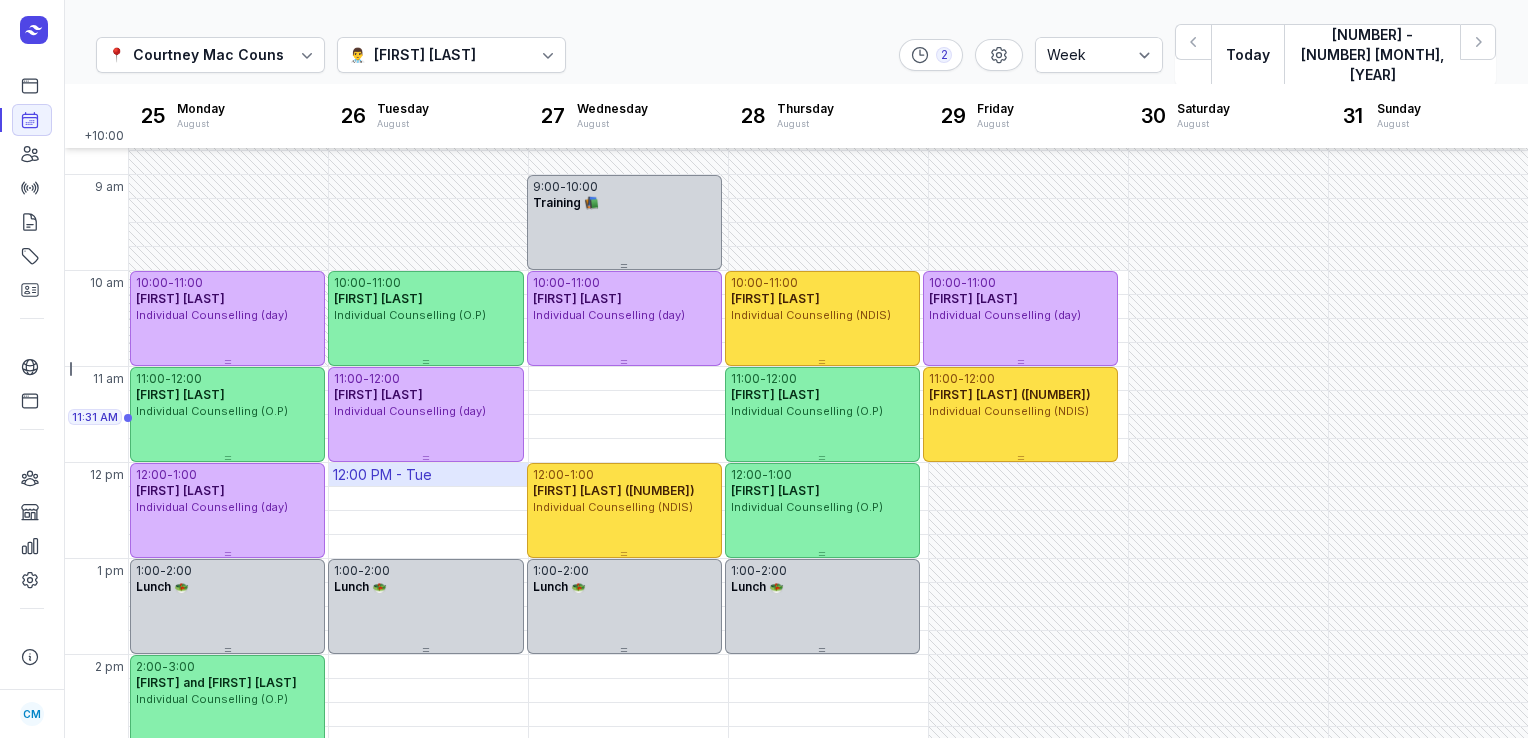 click on "12:00 PM - Tue" at bounding box center [428, 474] 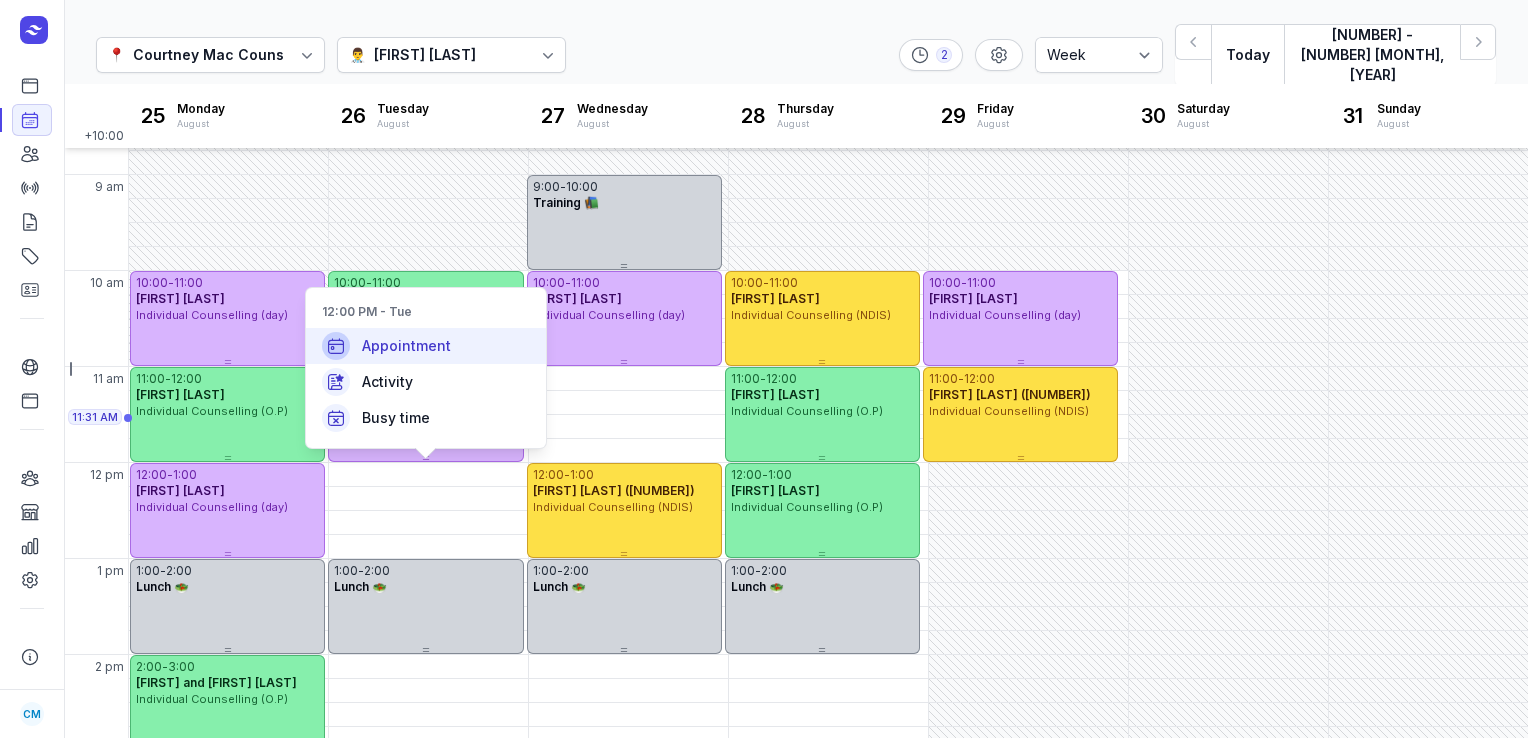 click on "Appointment" at bounding box center (426, 346) 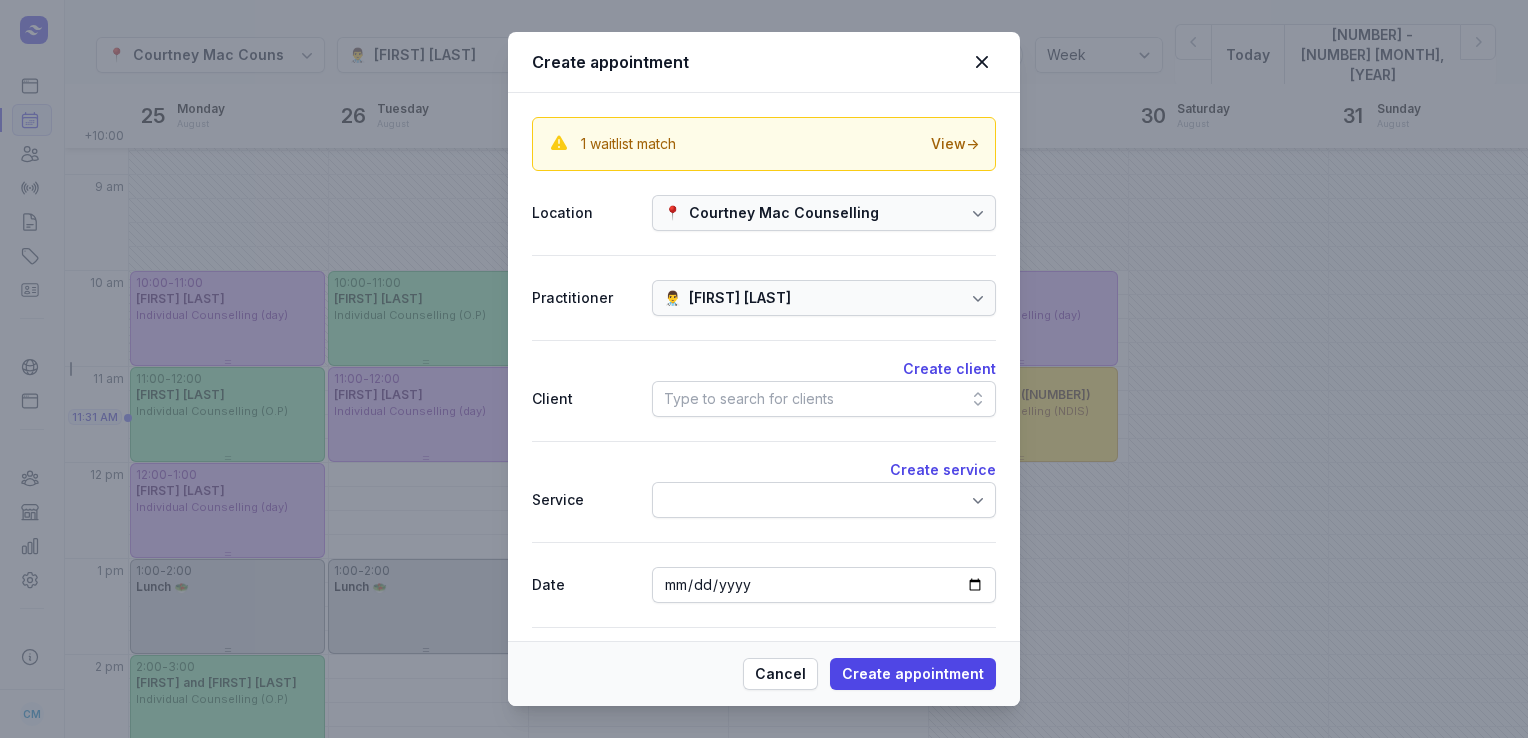 click on "Type to search for clients" 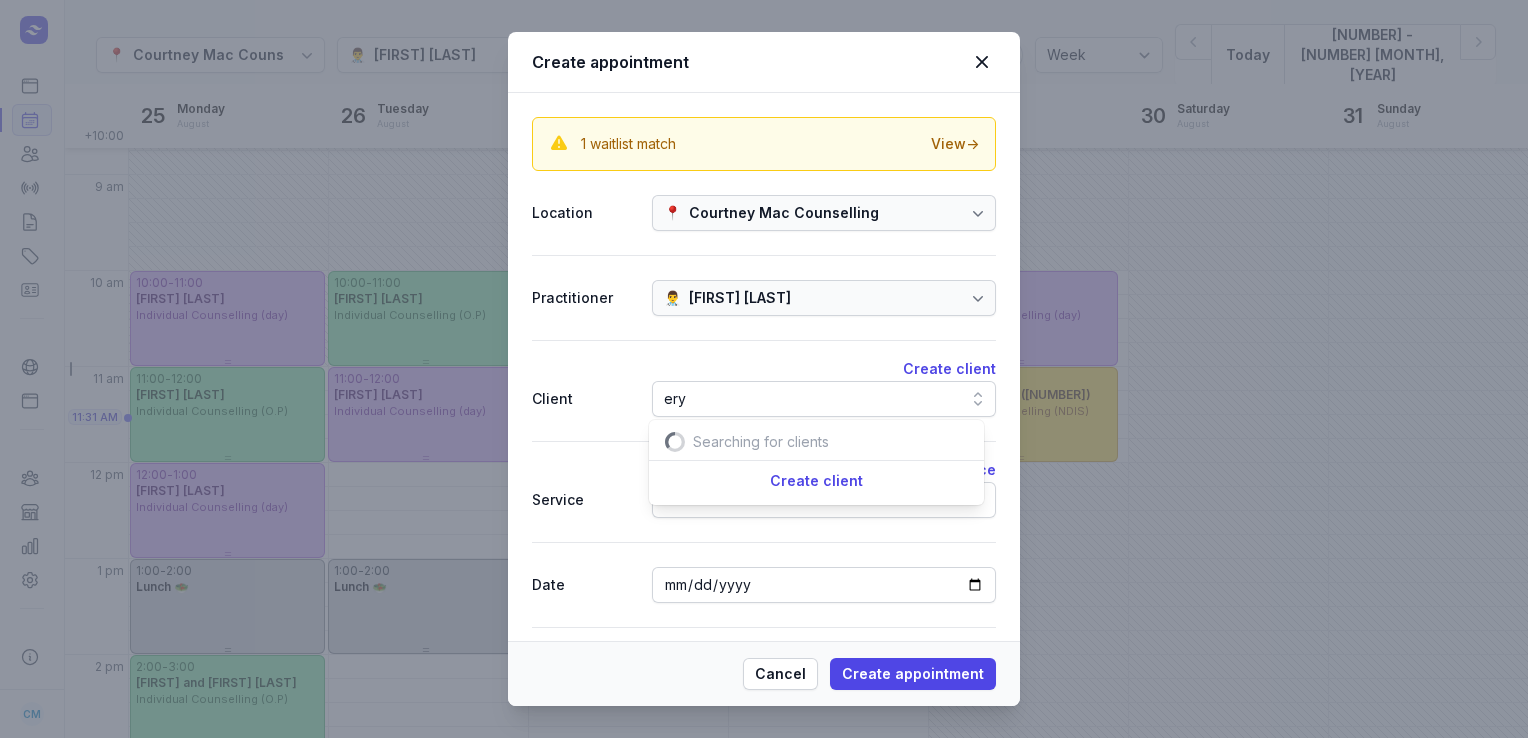scroll, scrollTop: 0, scrollLeft: 19, axis: horizontal 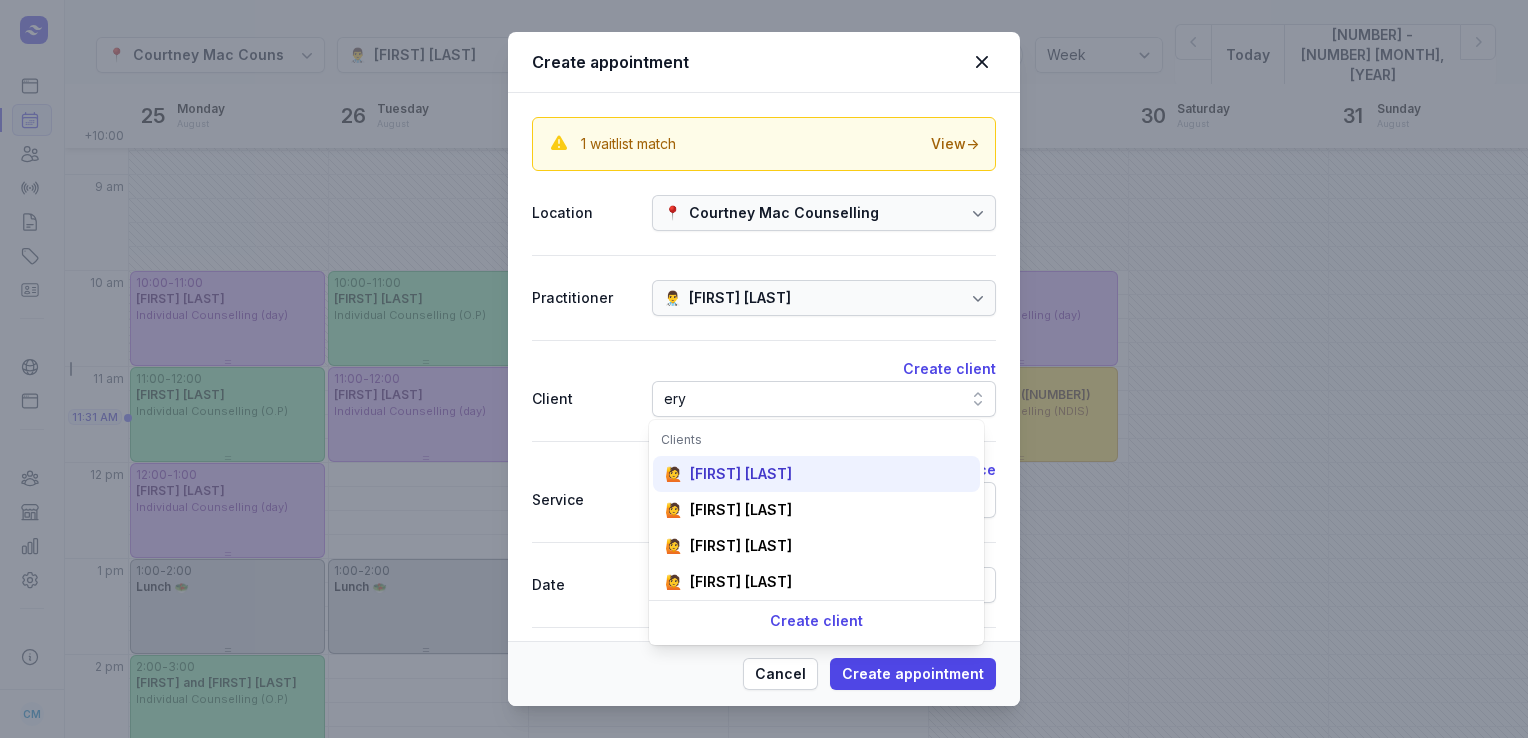type on "ery" 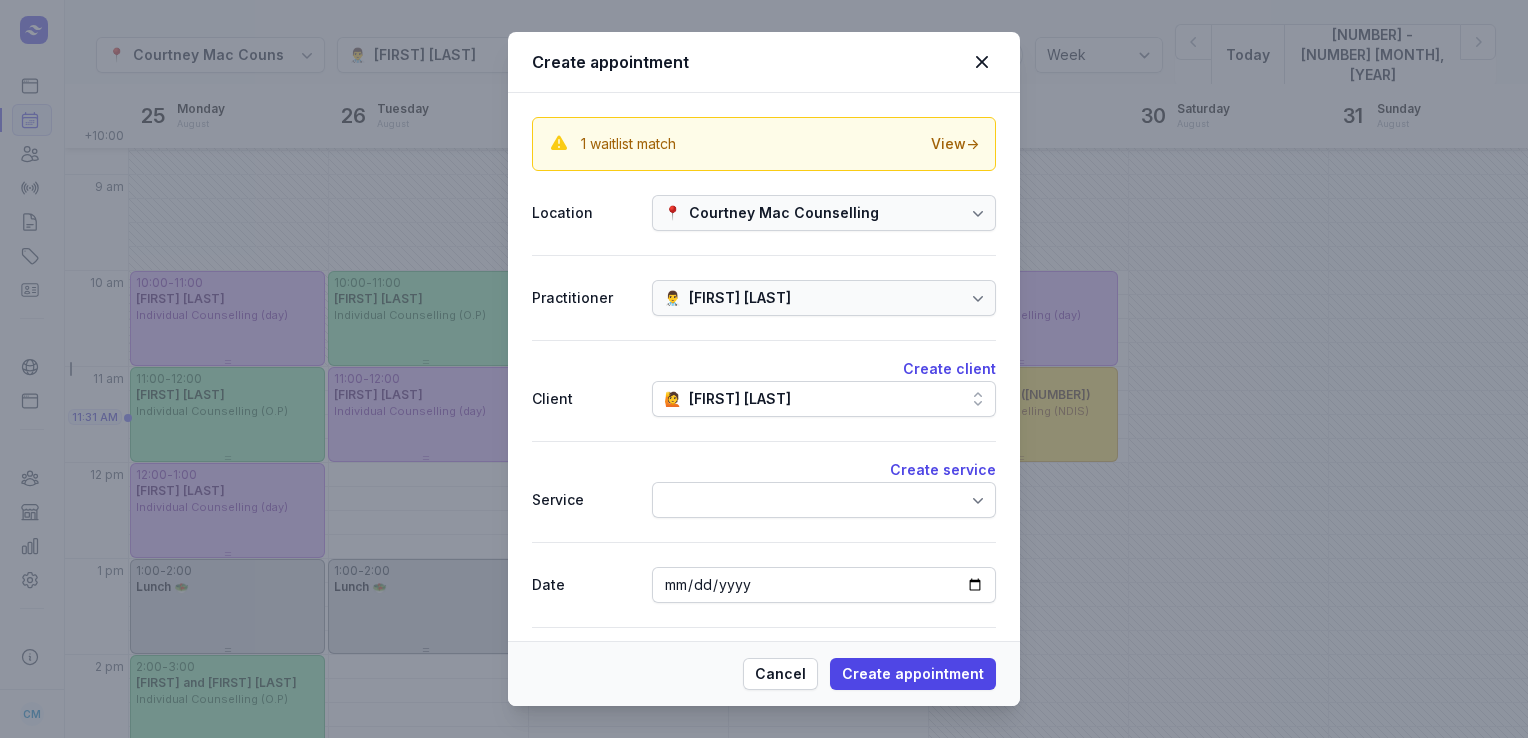 click at bounding box center [824, 500] 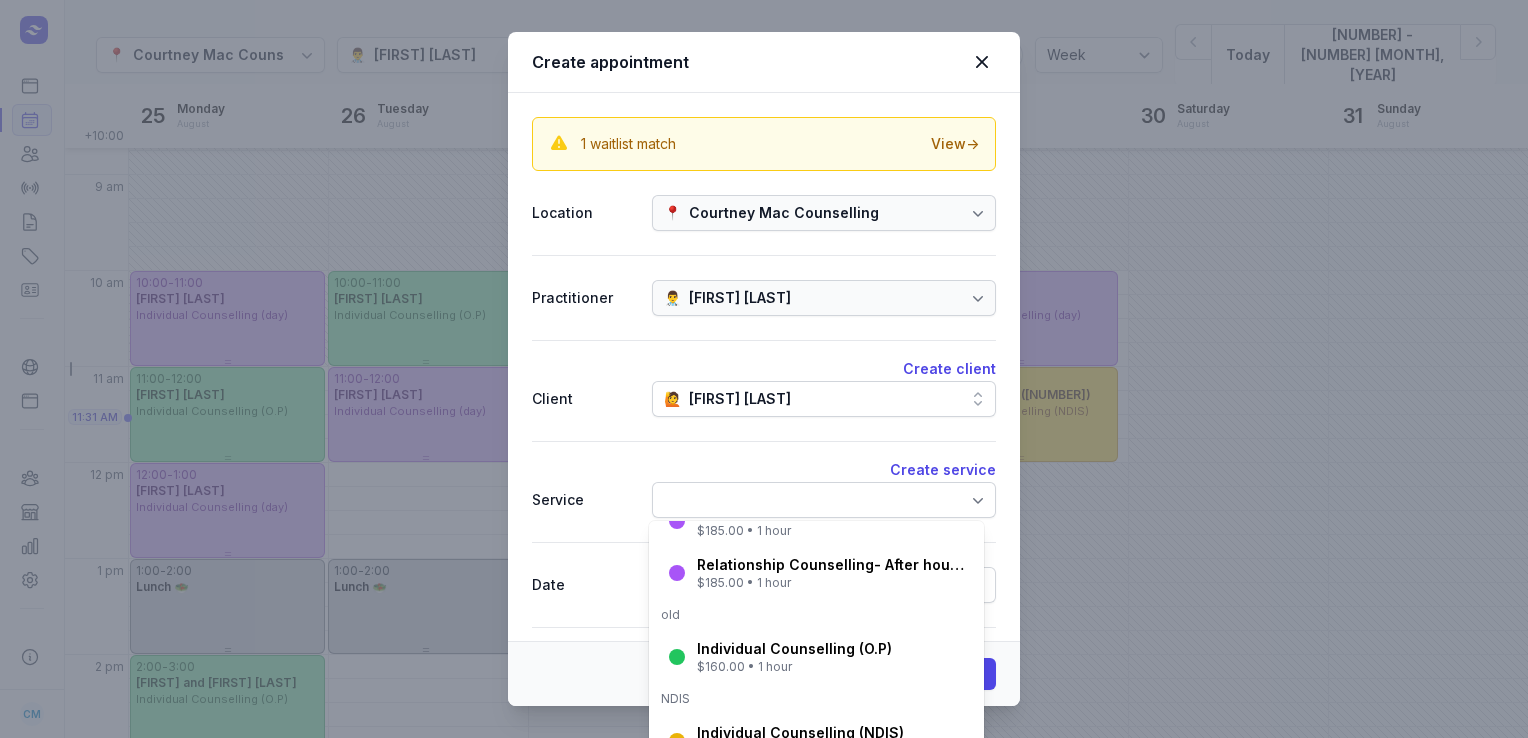 scroll, scrollTop: 240, scrollLeft: 0, axis: vertical 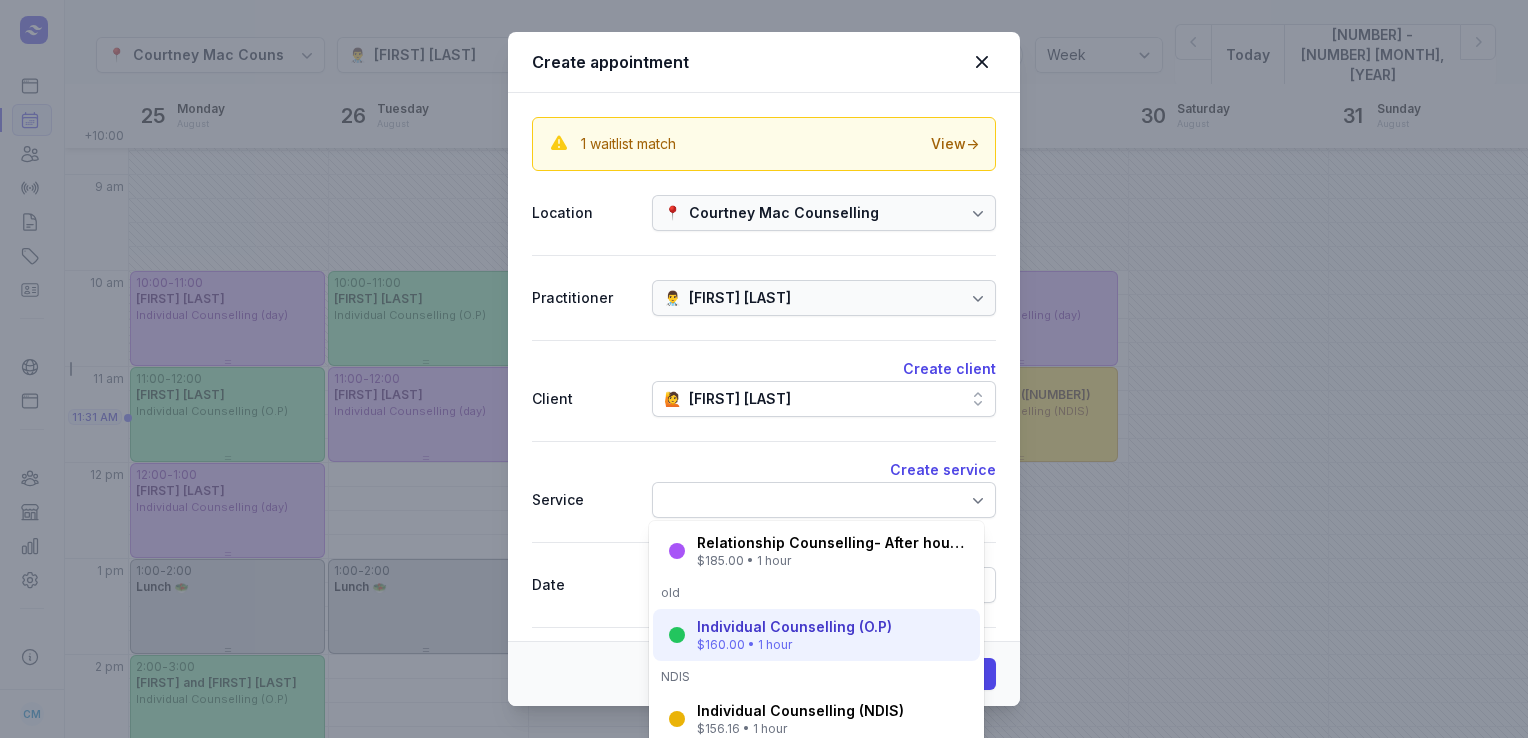 click on "Individual Counselling (O.P)" at bounding box center [794, 627] 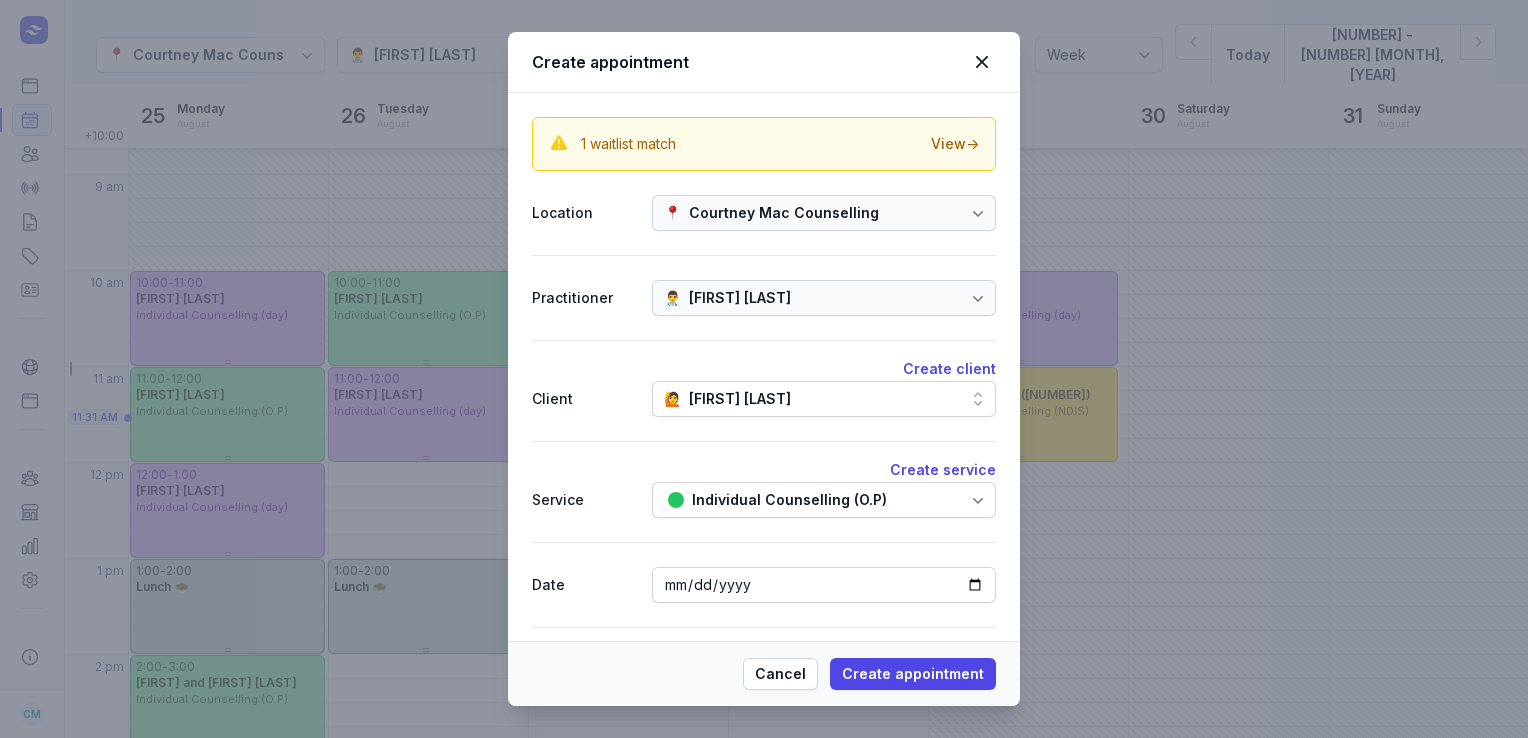 scroll, scrollTop: 145, scrollLeft: 0, axis: vertical 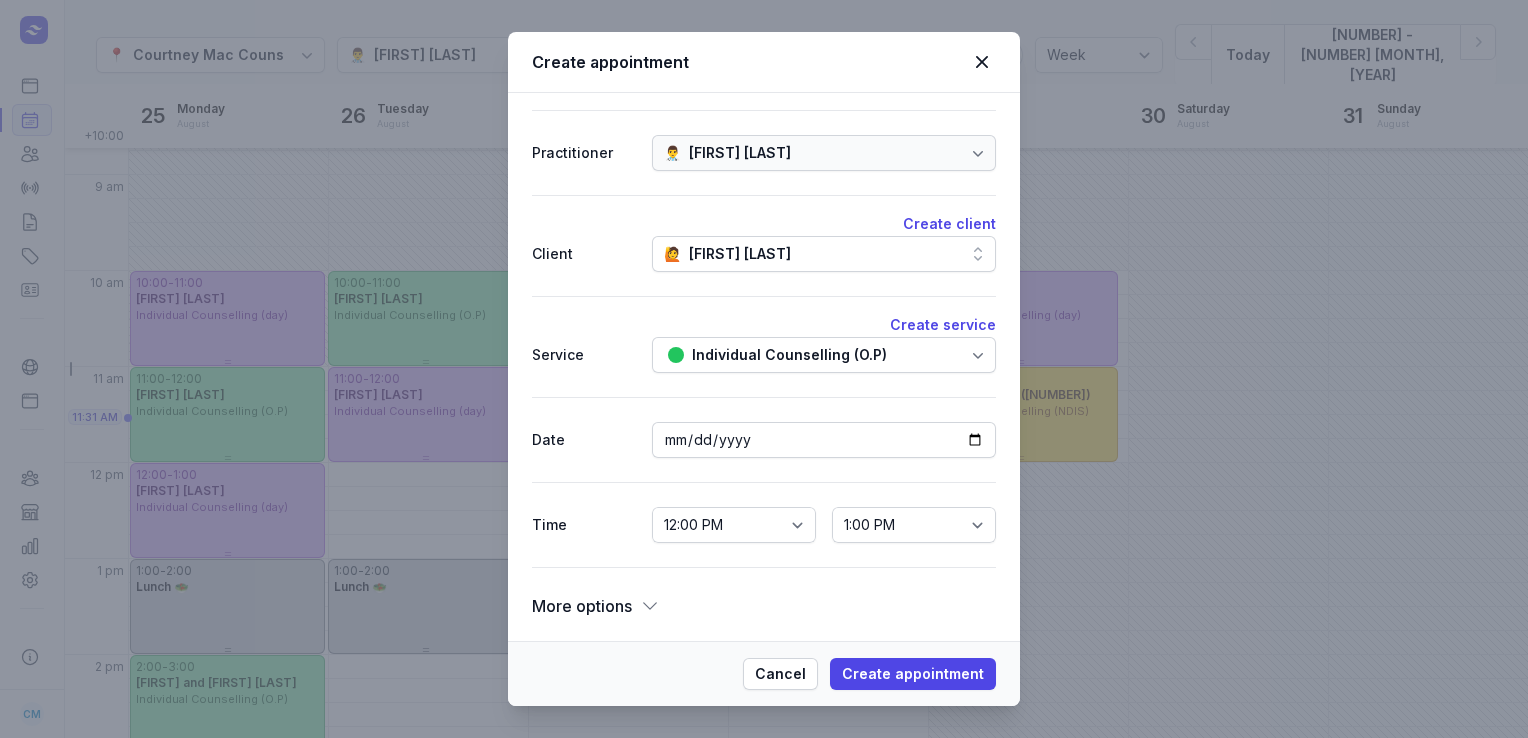 click 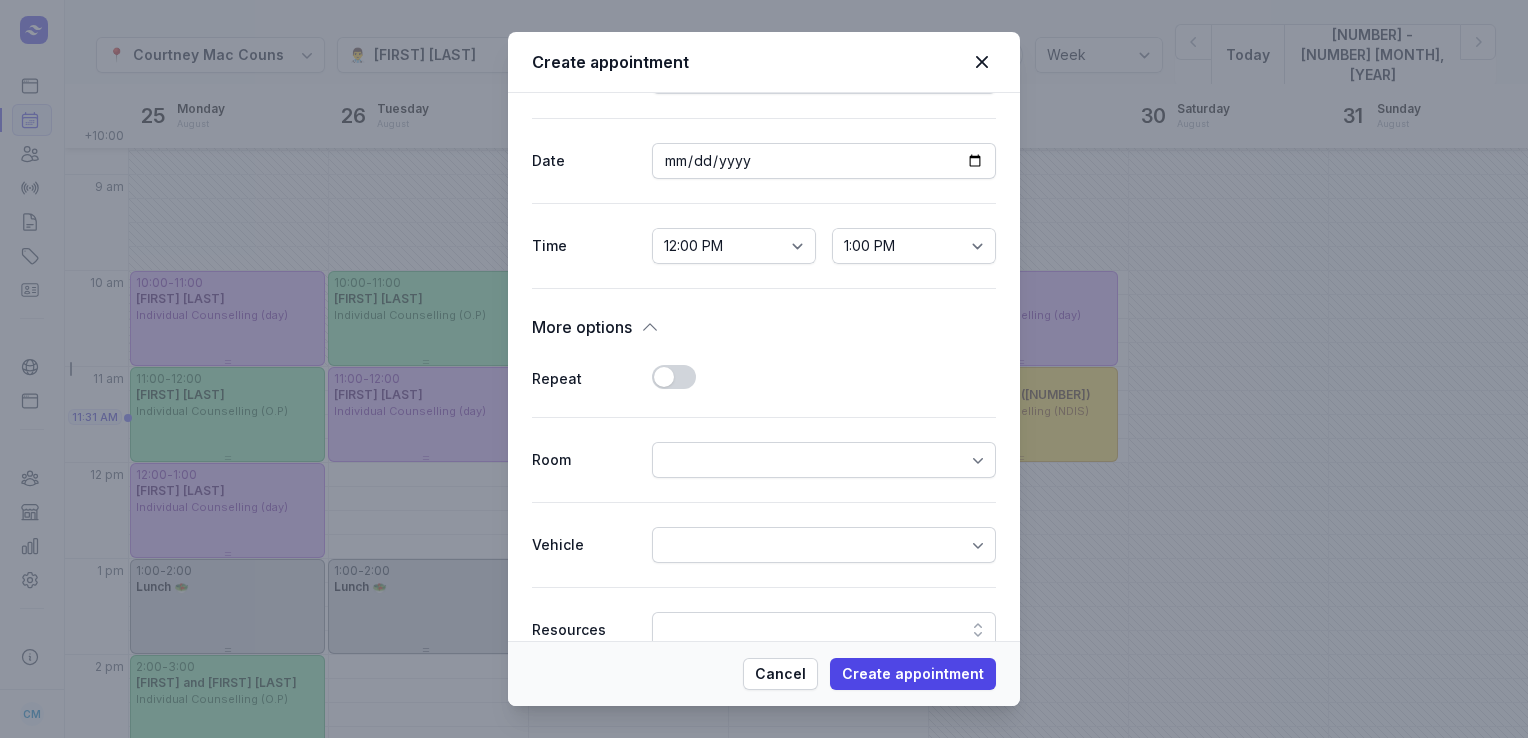 scroll, scrollTop: 425, scrollLeft: 0, axis: vertical 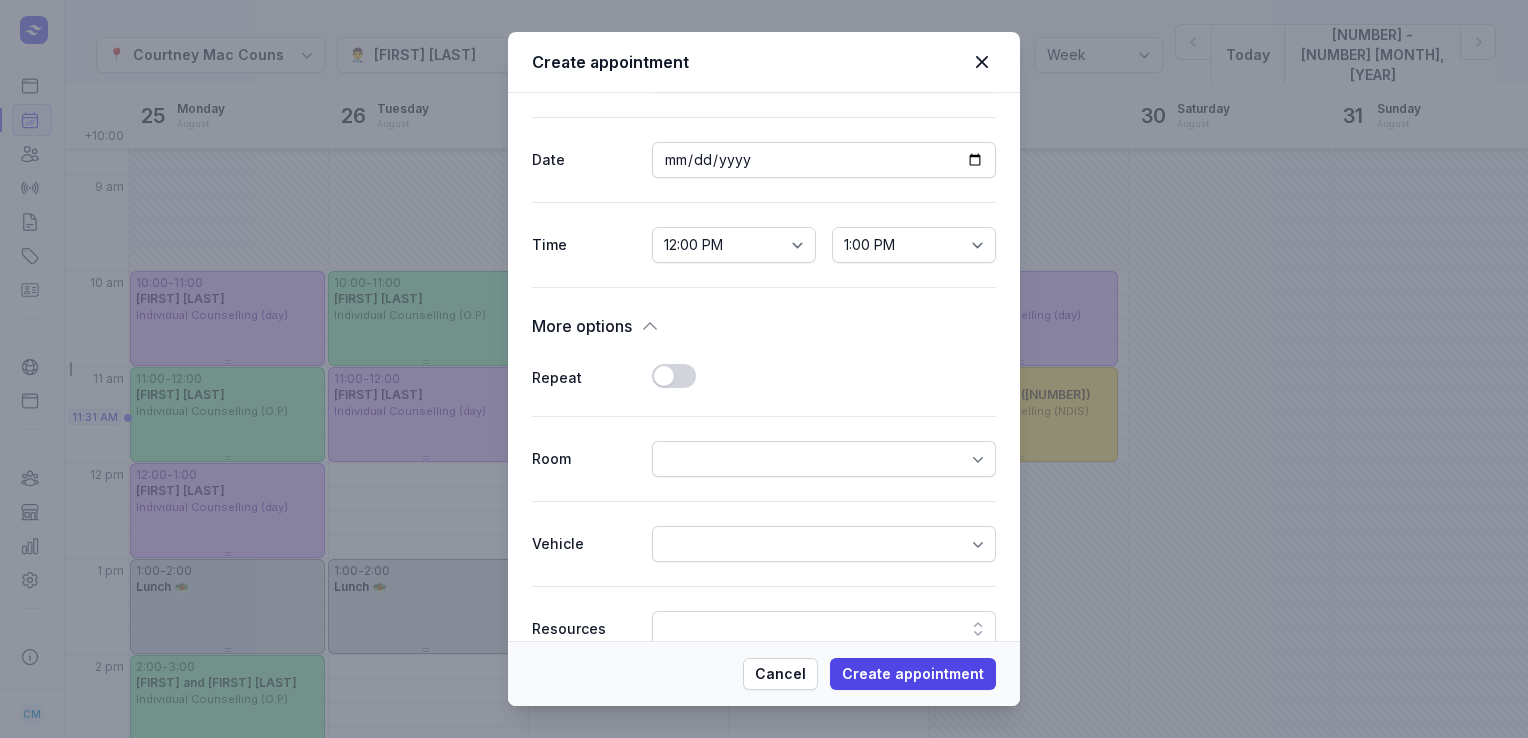 click on "Use setting" 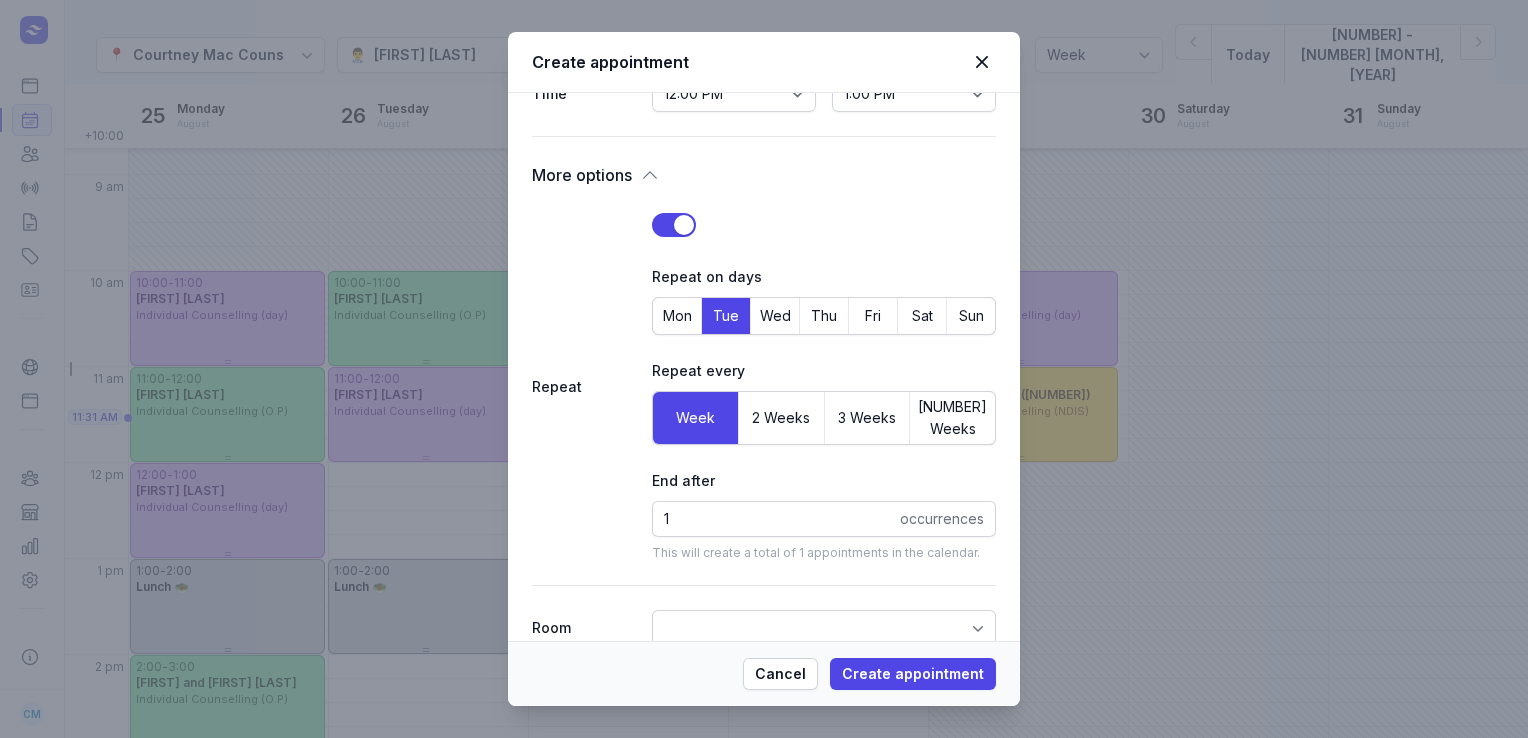 scroll, scrollTop: 646, scrollLeft: 0, axis: vertical 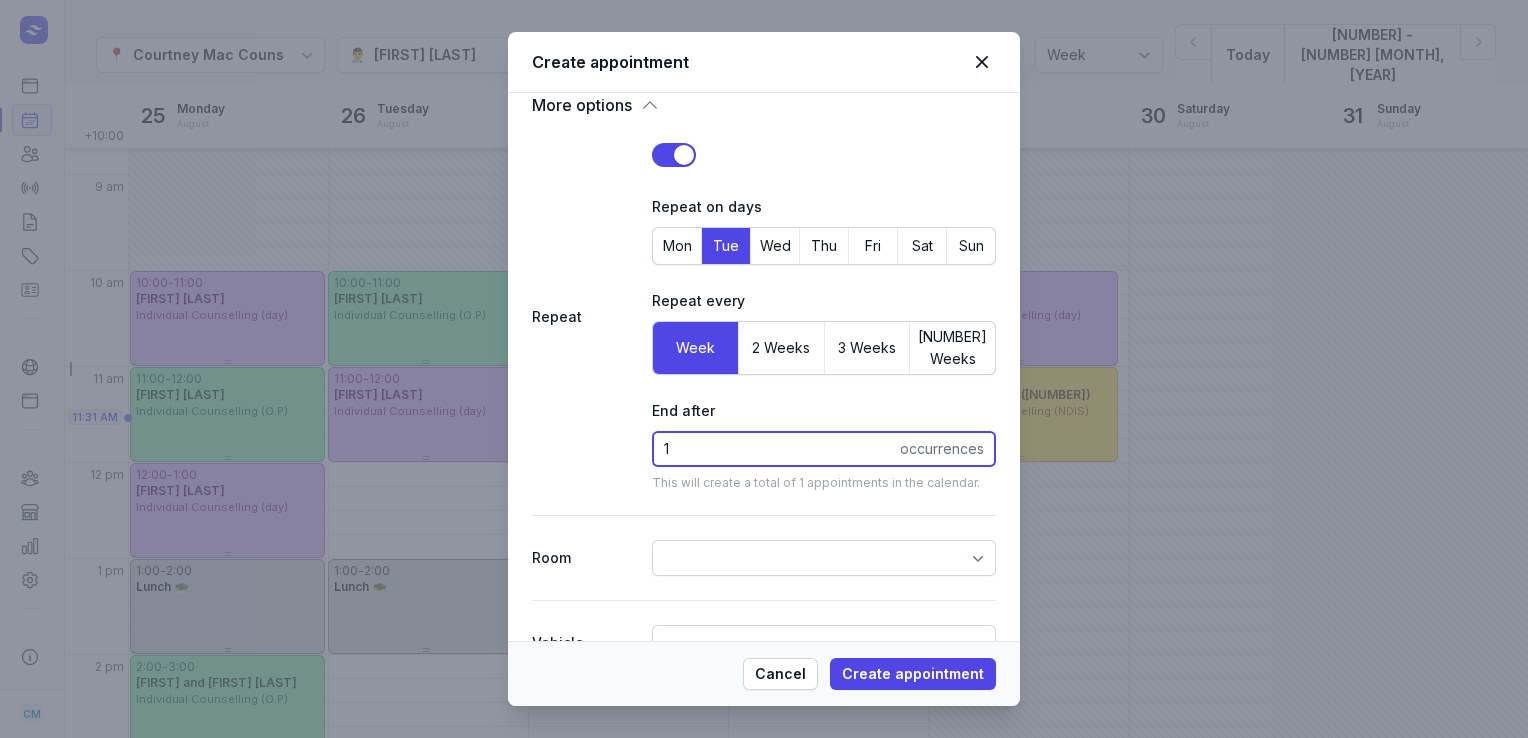 click on "1" 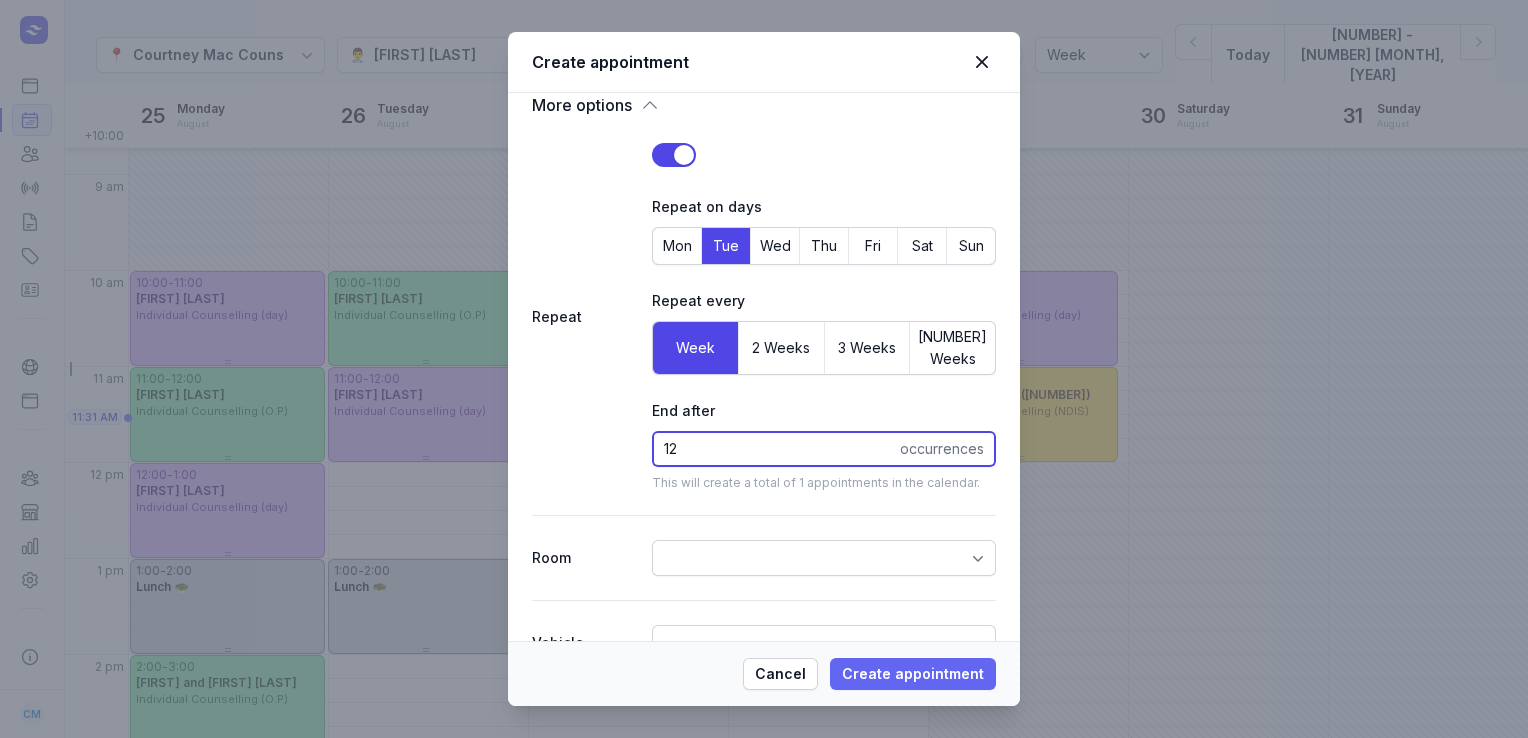 type on "12" 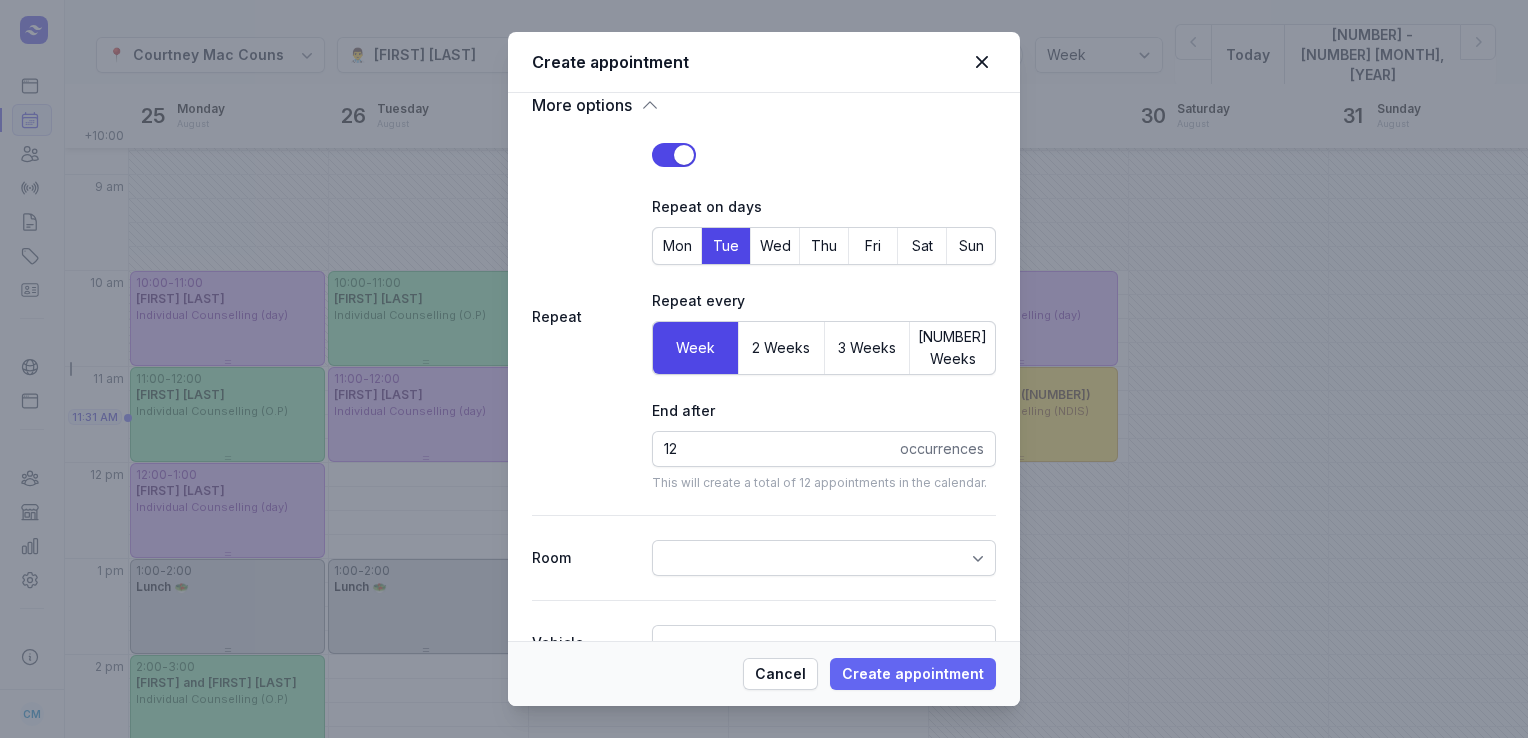 click on "Create appointment" at bounding box center [913, 674] 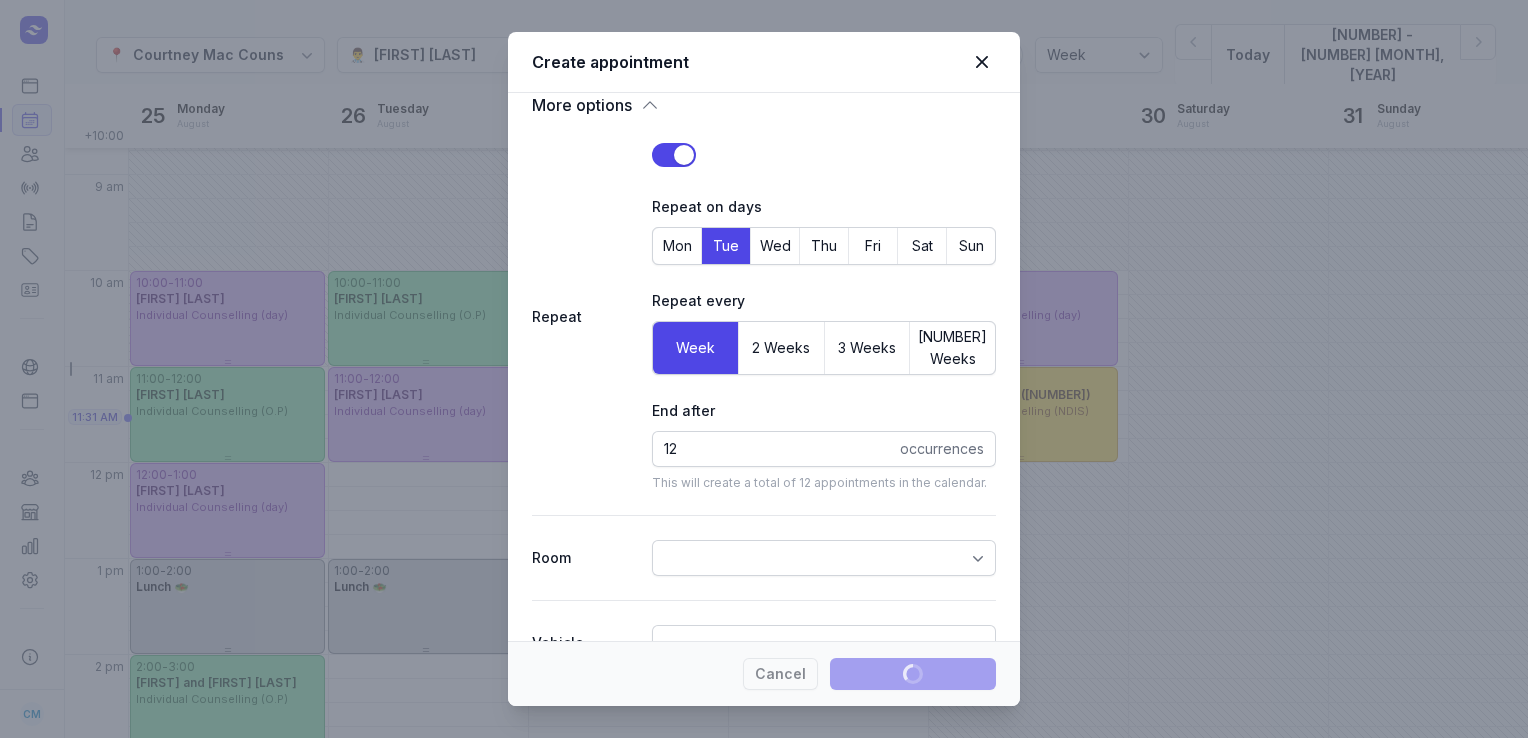 type 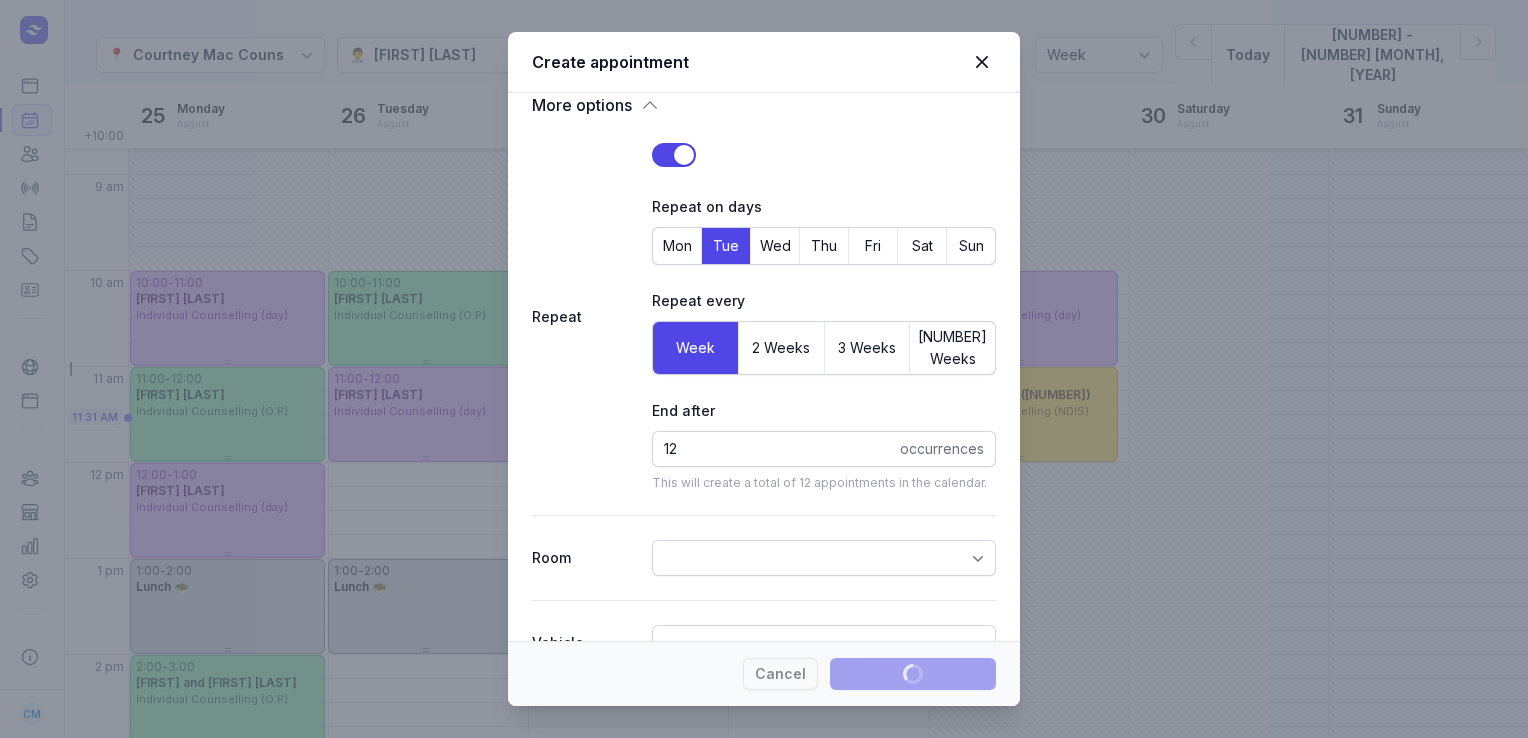 select 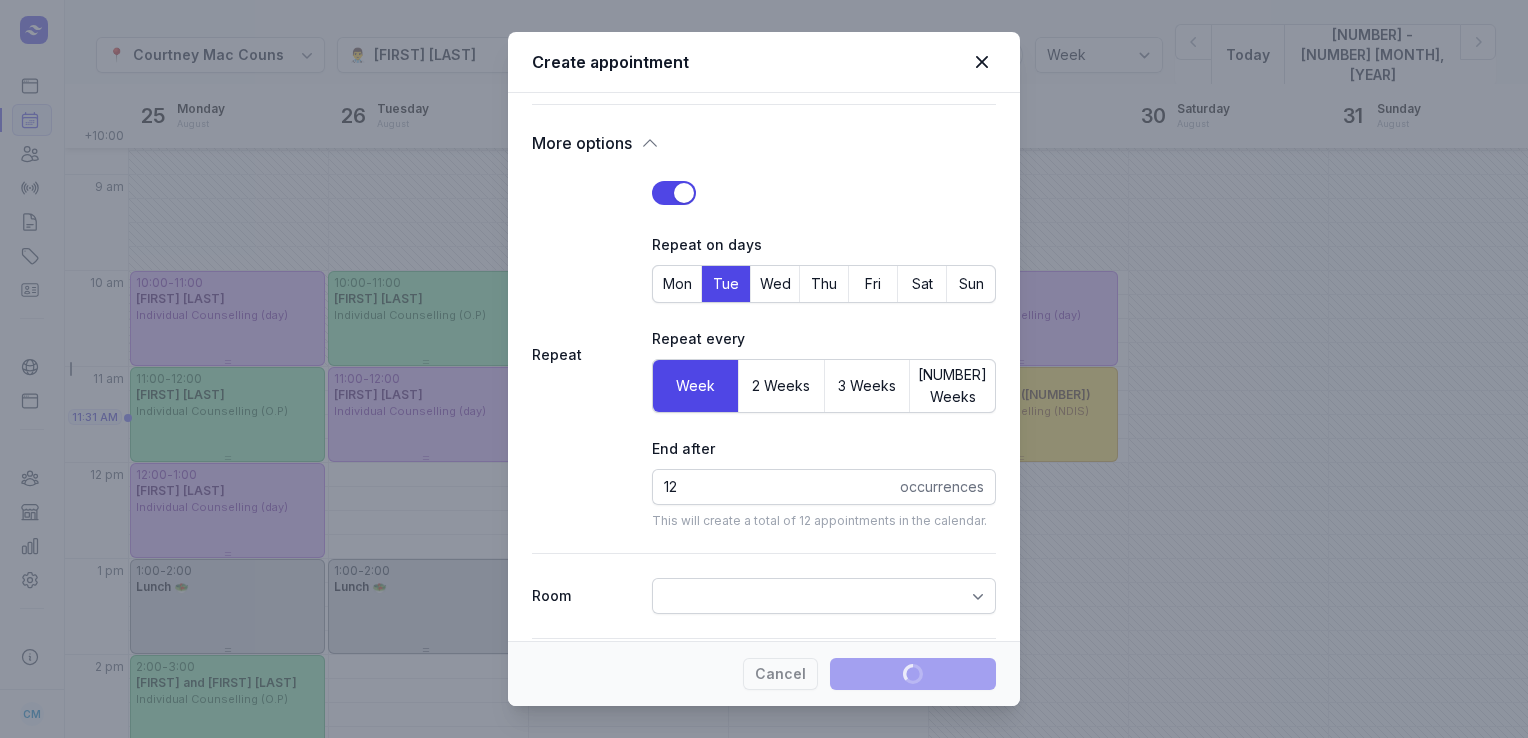 select 